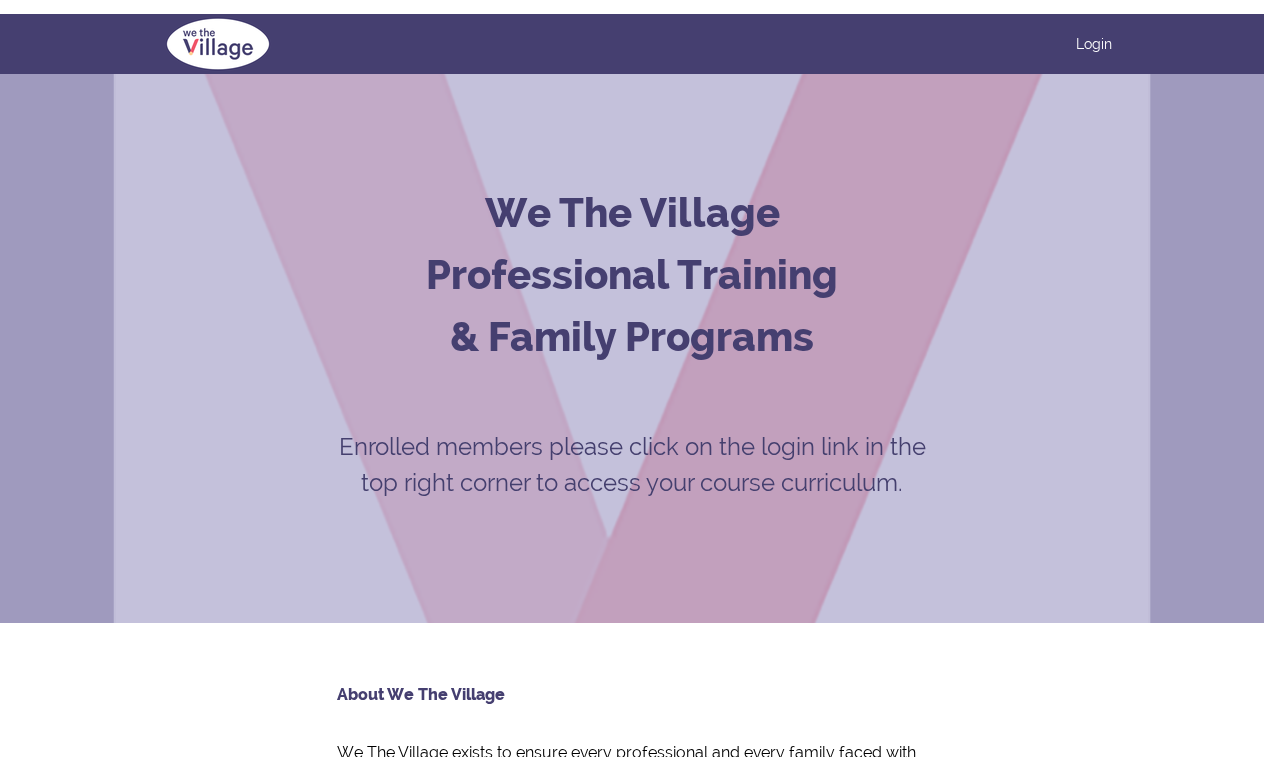 scroll, scrollTop: 0, scrollLeft: 0, axis: both 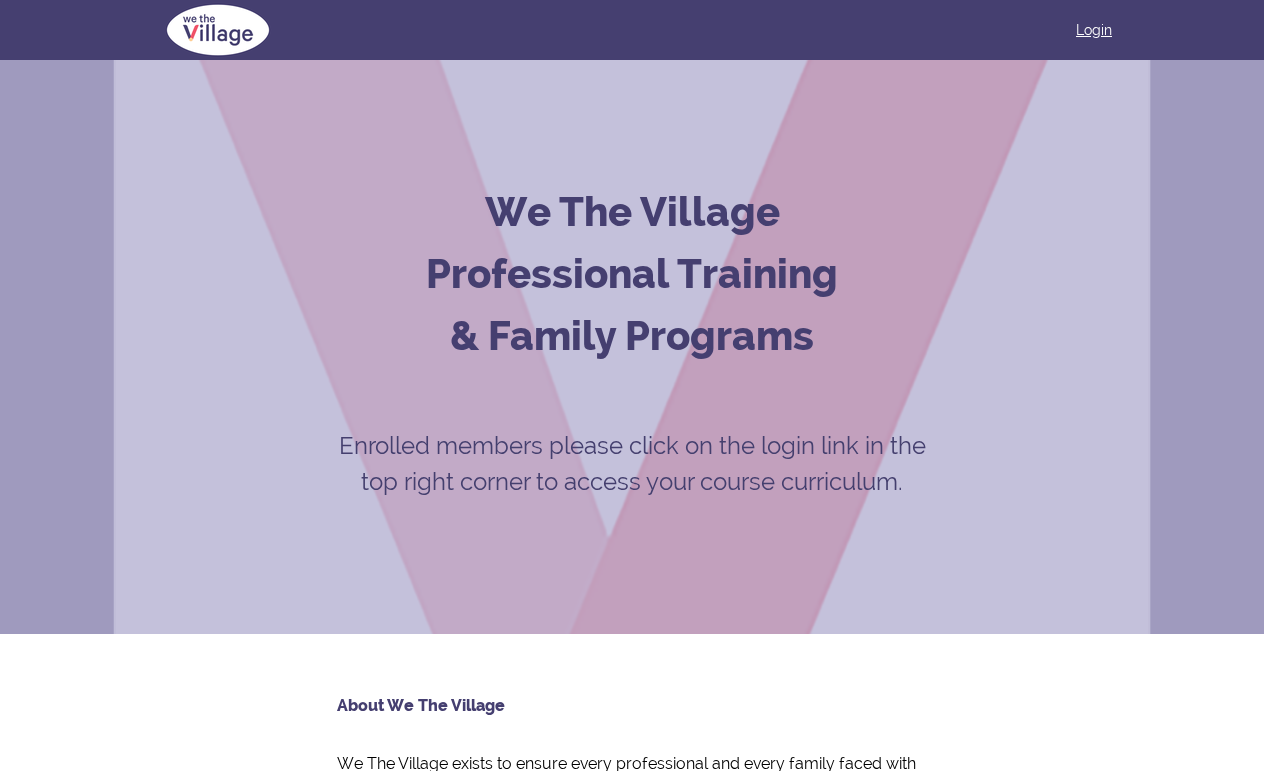 click on "Login" at bounding box center [1094, 30] 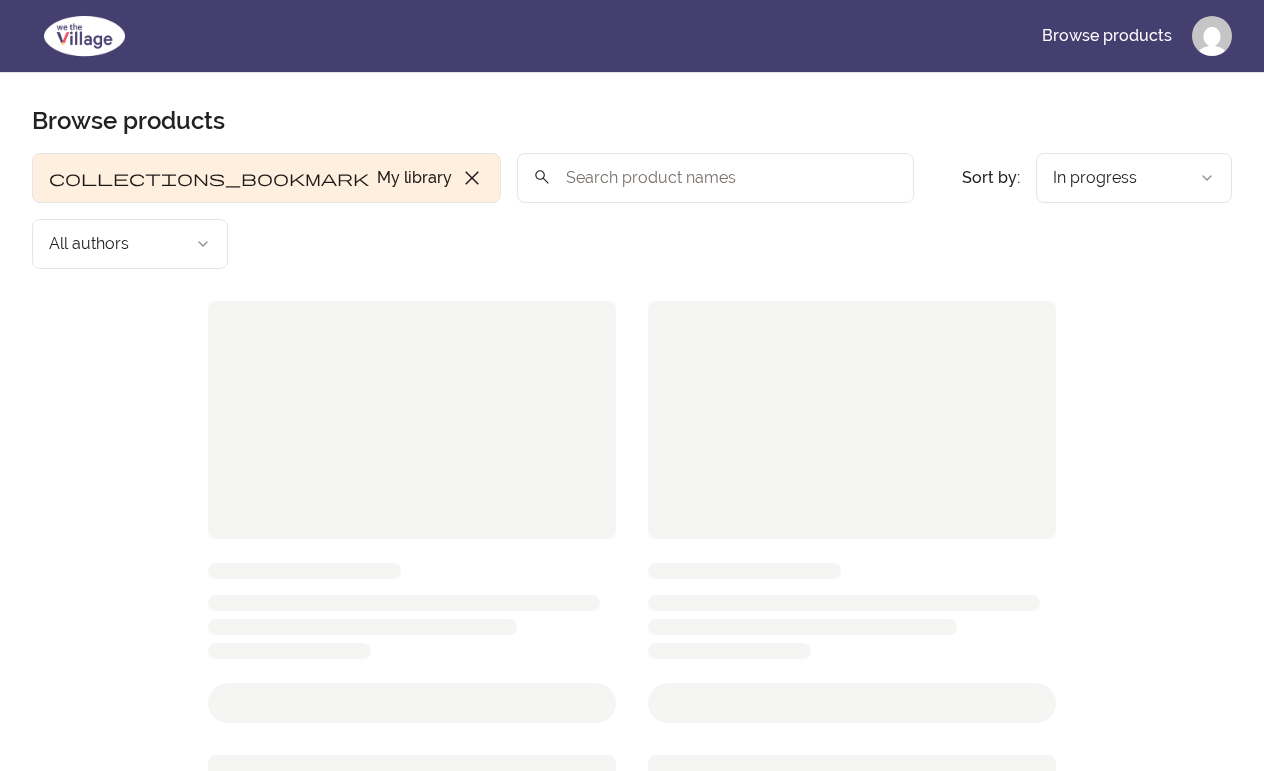 scroll, scrollTop: 0, scrollLeft: 0, axis: both 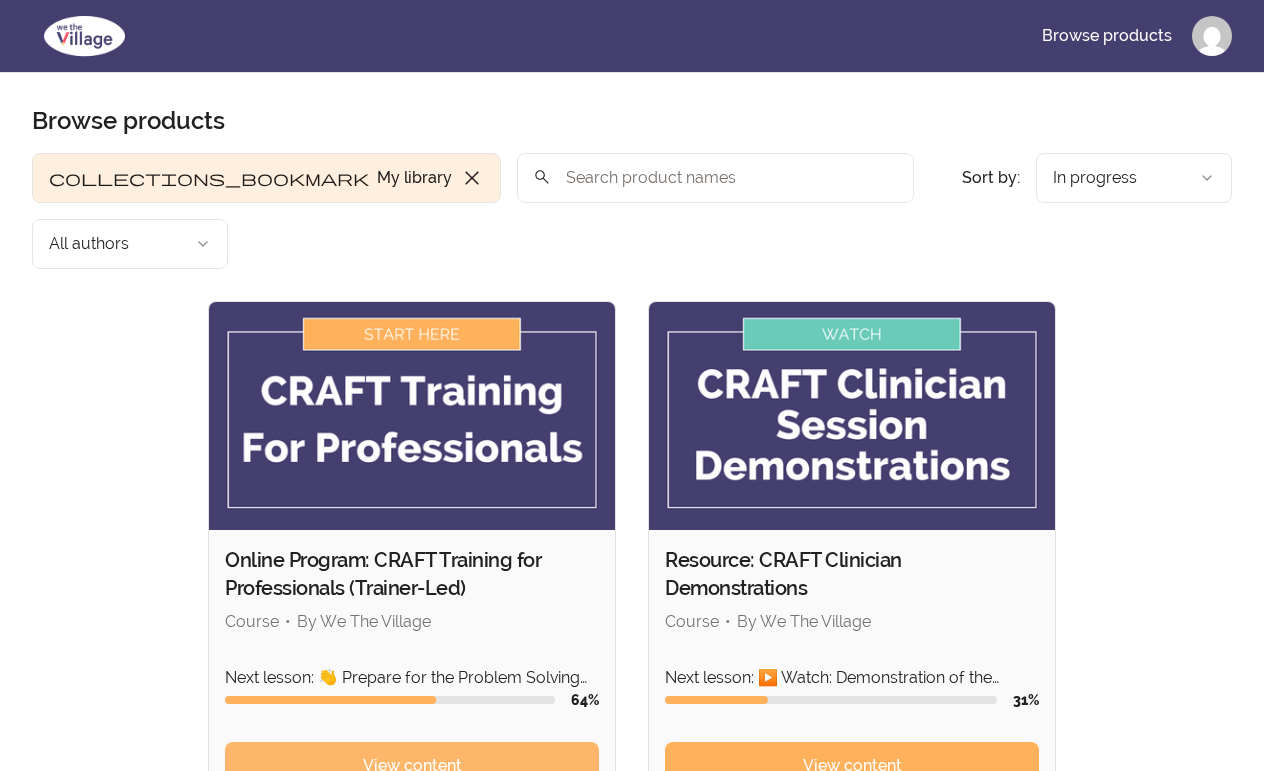 click on "View content" at bounding box center (412, 766) 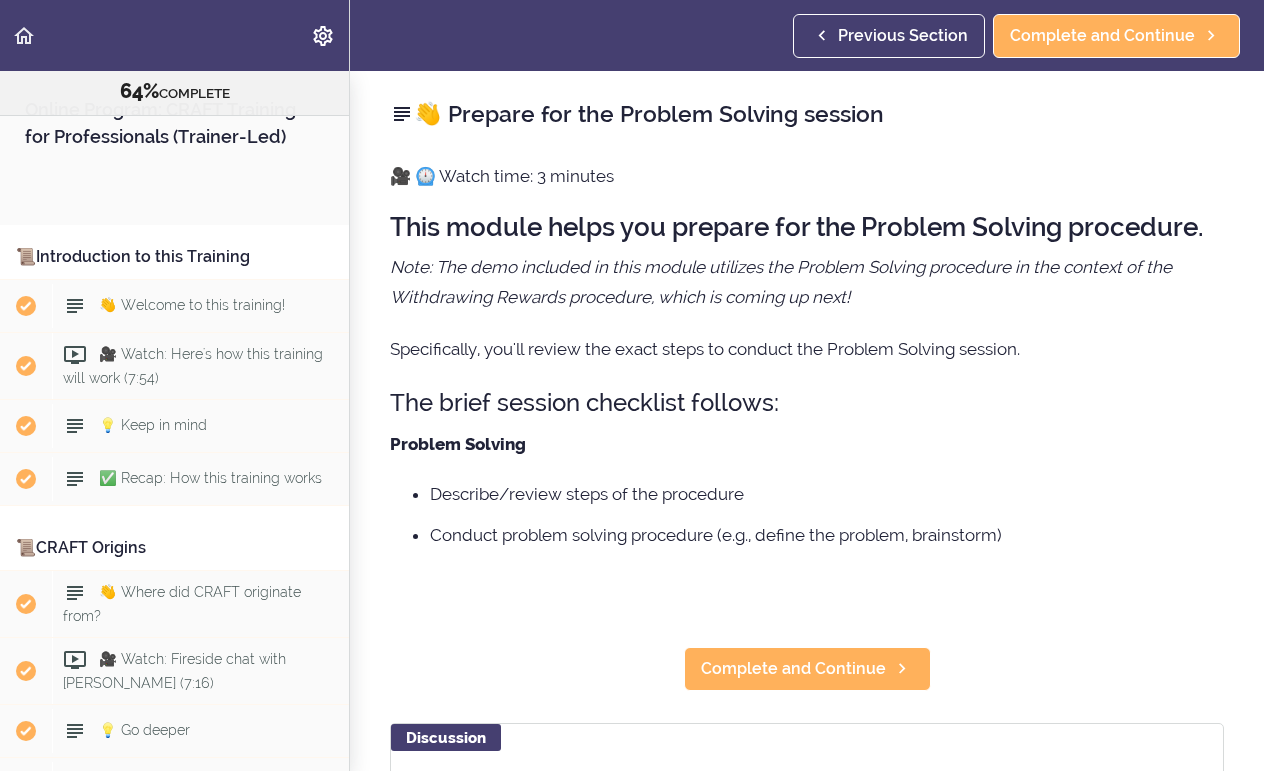 scroll, scrollTop: 0, scrollLeft: 0, axis: both 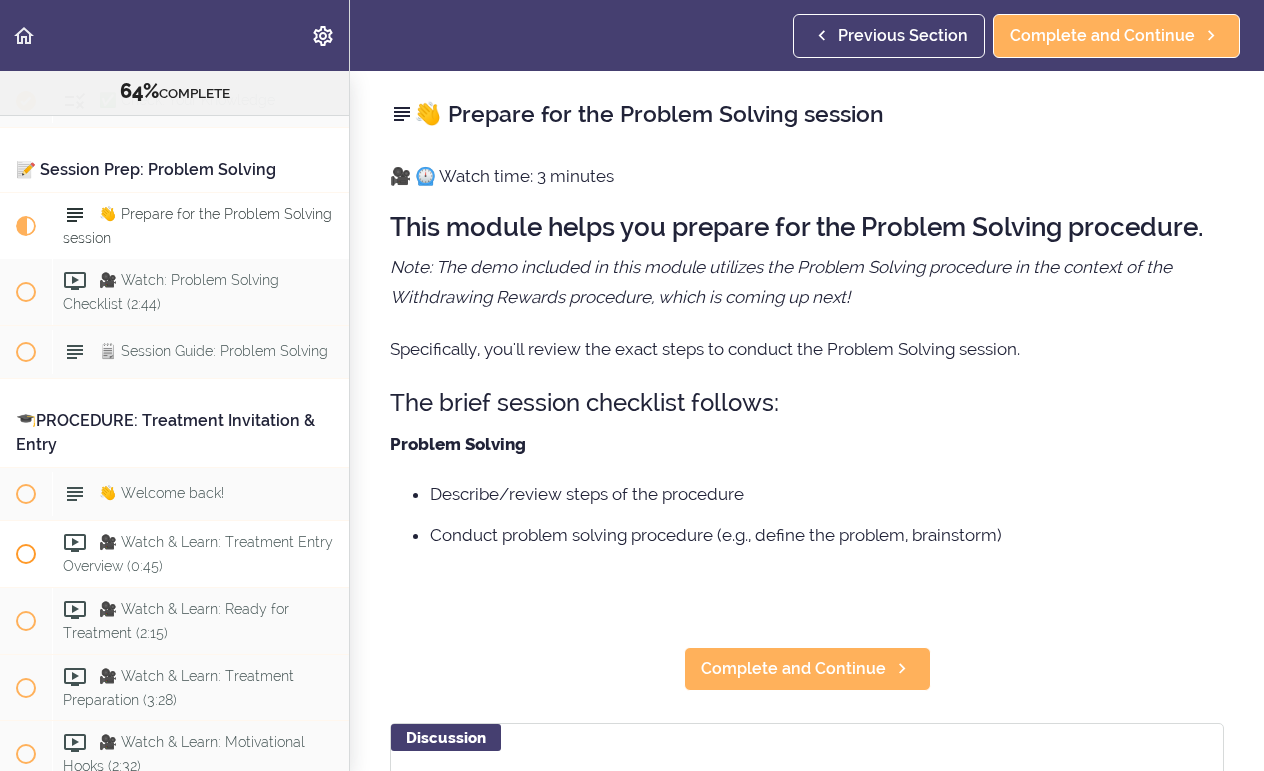 click on "🎥 Watch & Learn: Treatment Entry Overview
(0:45)" at bounding box center [200, 554] 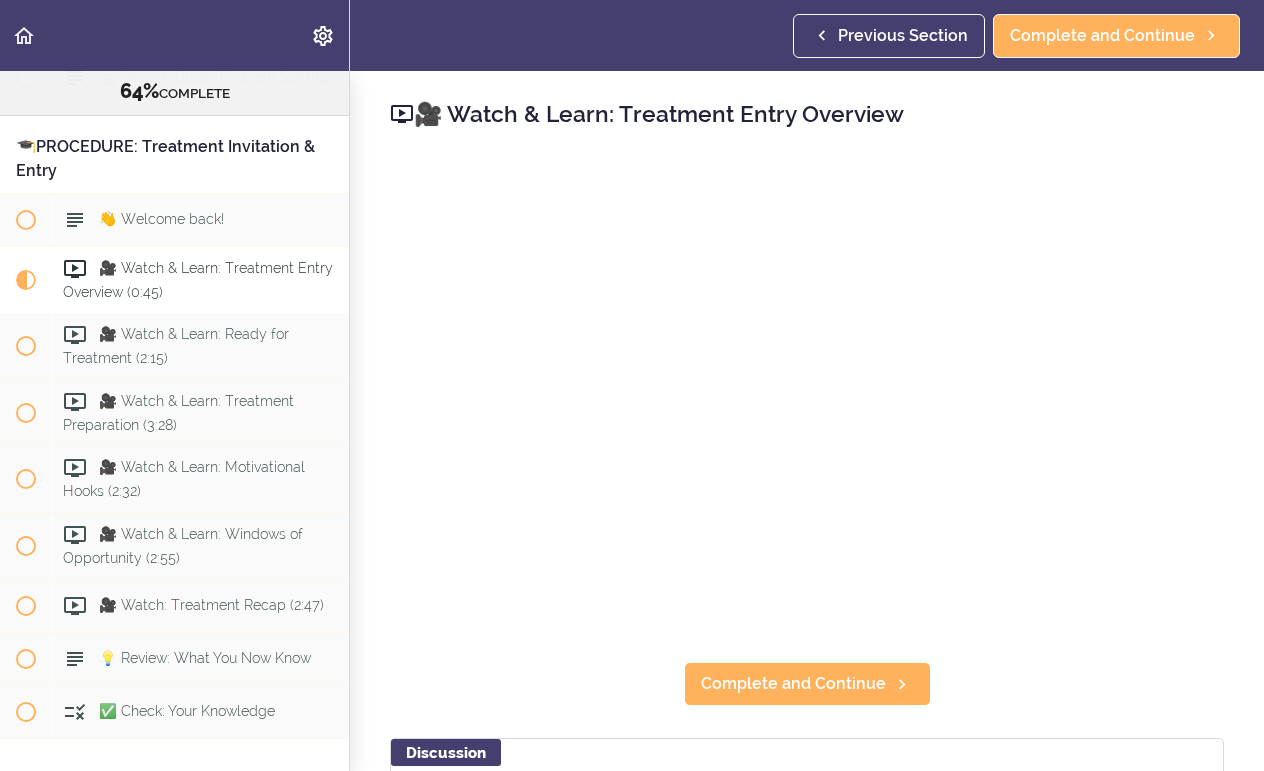 scroll, scrollTop: 10461, scrollLeft: 0, axis: vertical 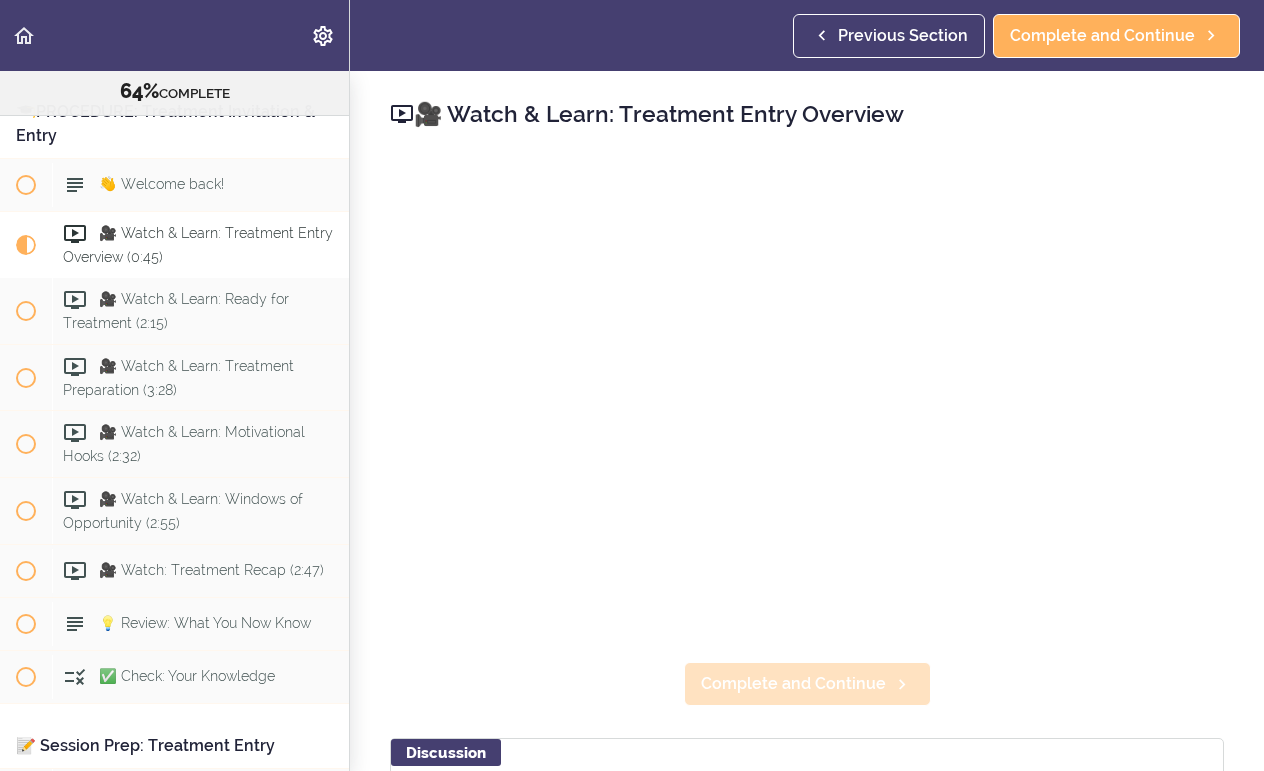 click on "Complete and Continue" at bounding box center [793, 684] 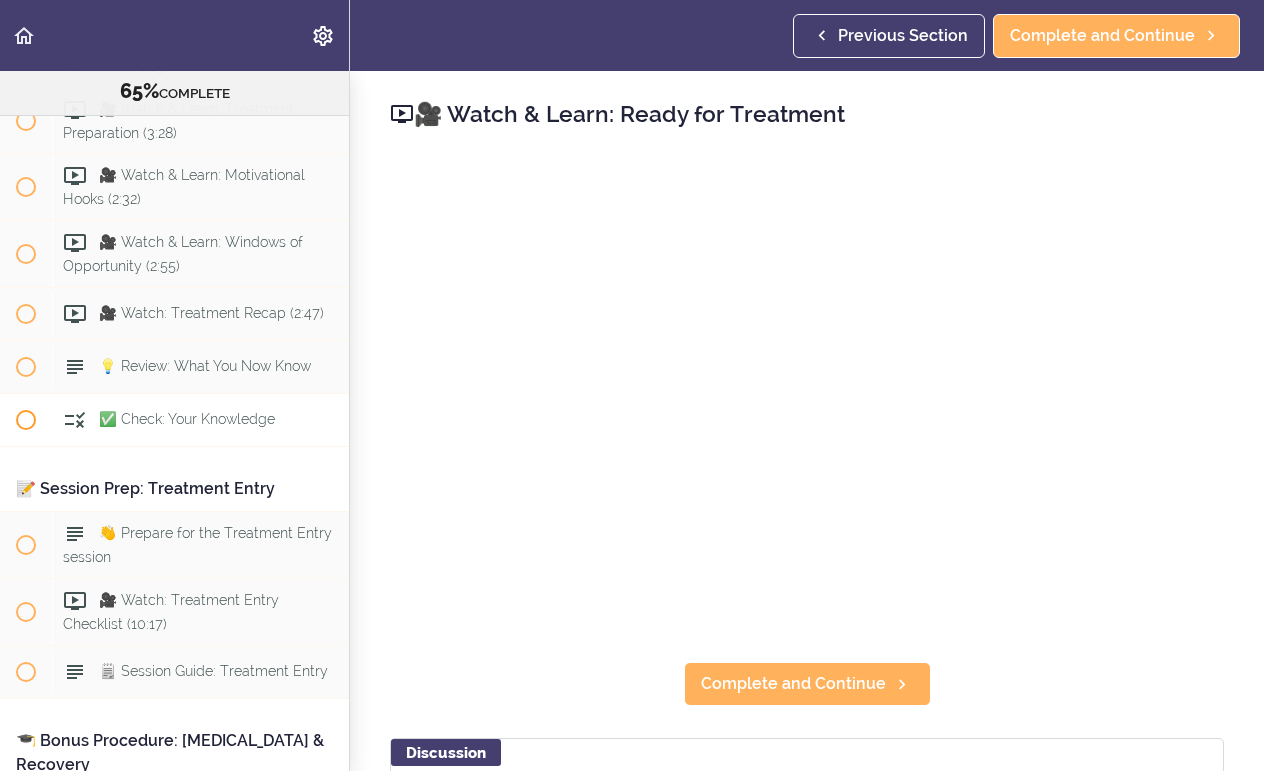 scroll, scrollTop: 10720, scrollLeft: 0, axis: vertical 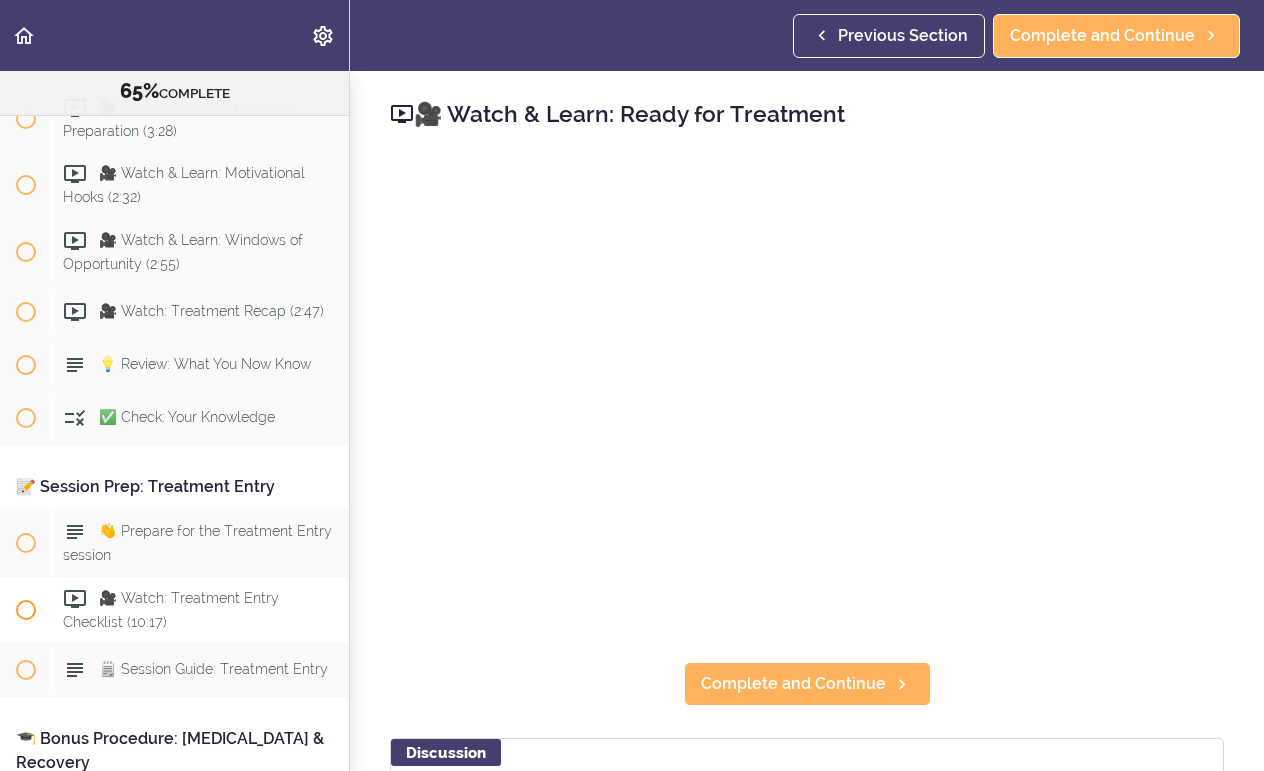 click on "🎥 Watch: Treatment Entry Checklist
(10:17)" at bounding box center [171, 610] 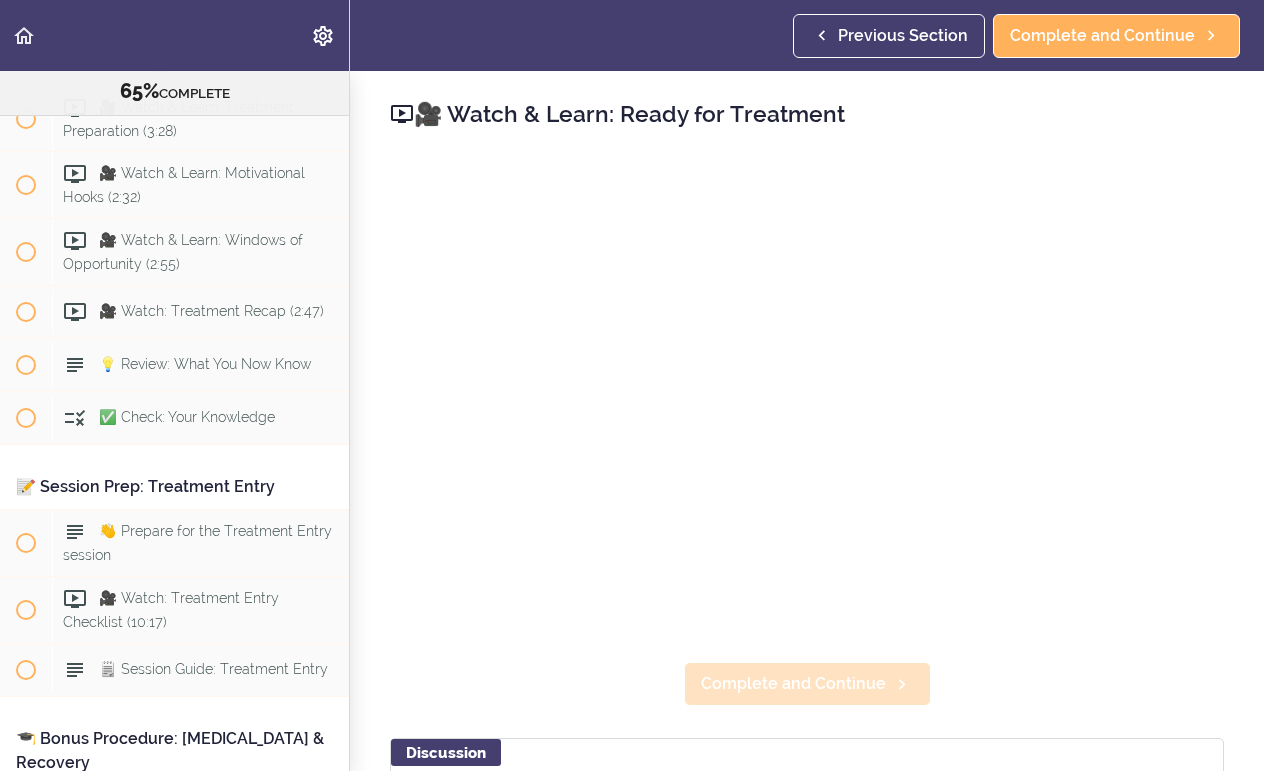 click on "Complete and Continue" at bounding box center [807, 684] 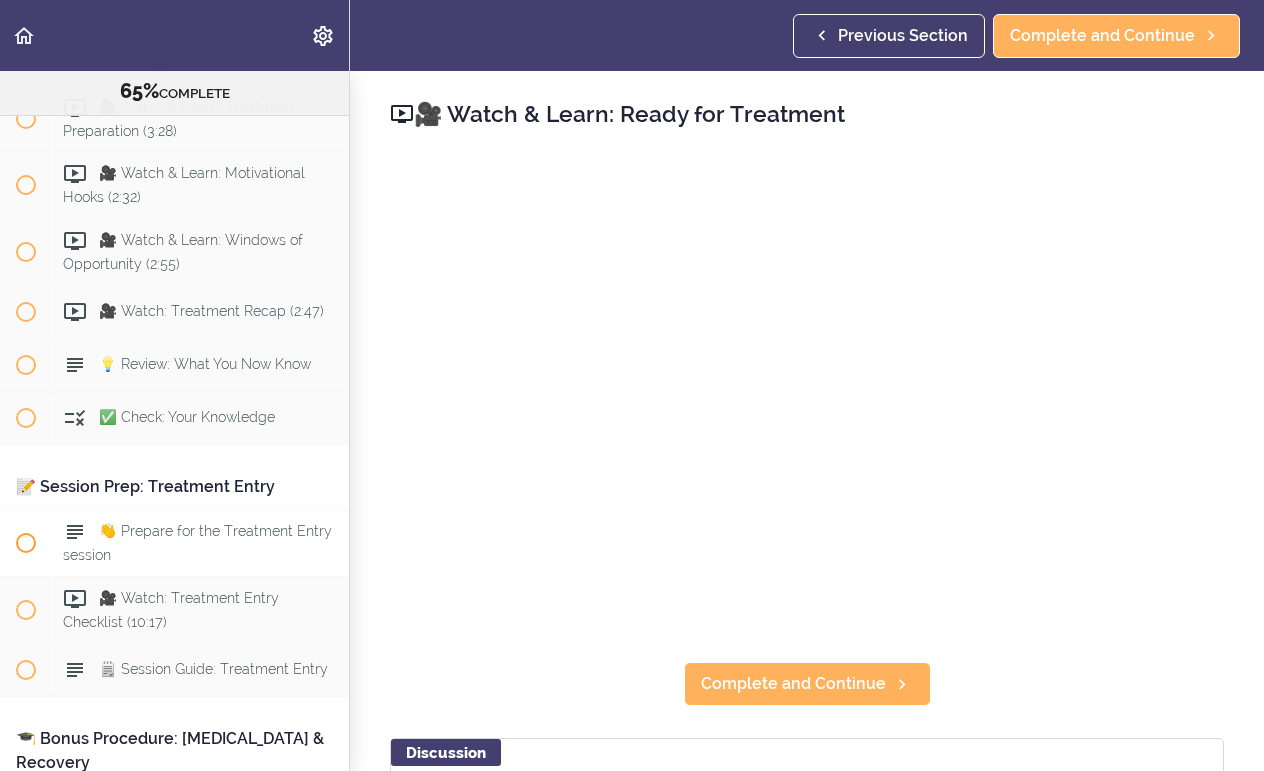 click on "👋 Prepare for the Treatment Entry session" at bounding box center [200, 543] 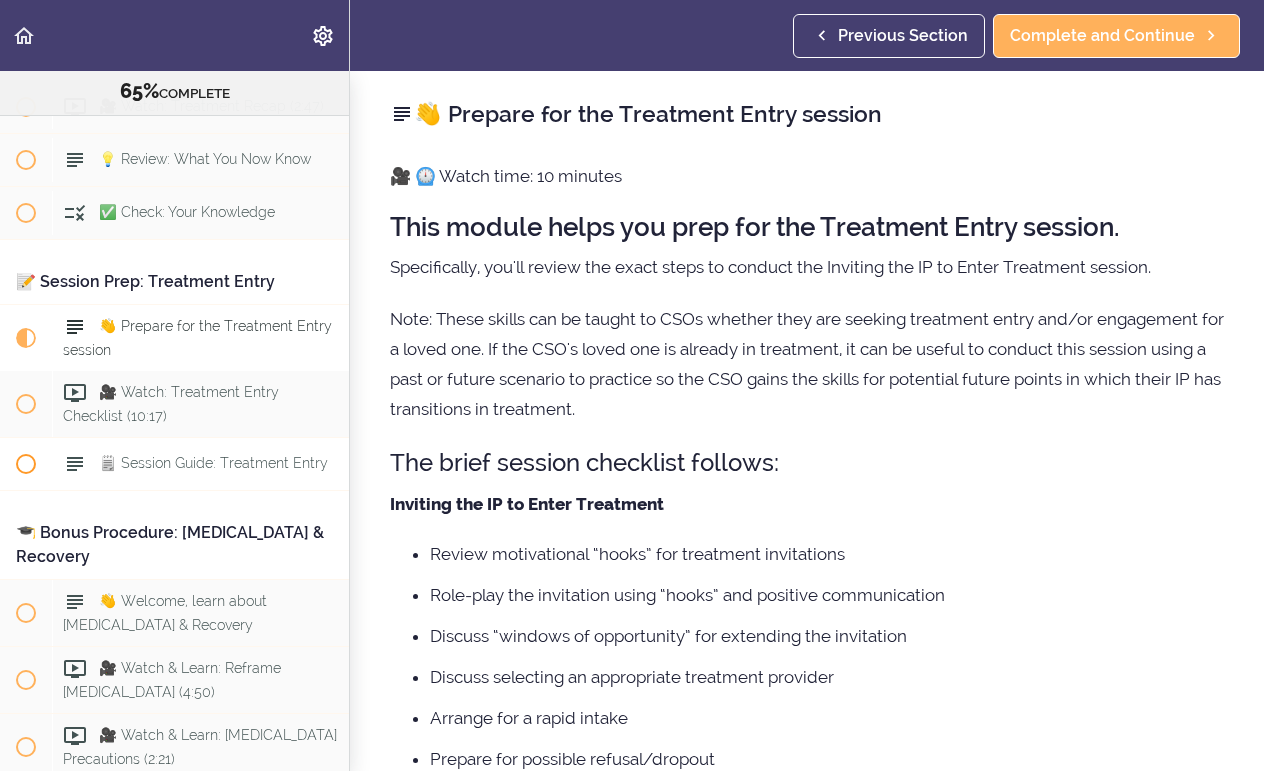 scroll, scrollTop: 10925, scrollLeft: 0, axis: vertical 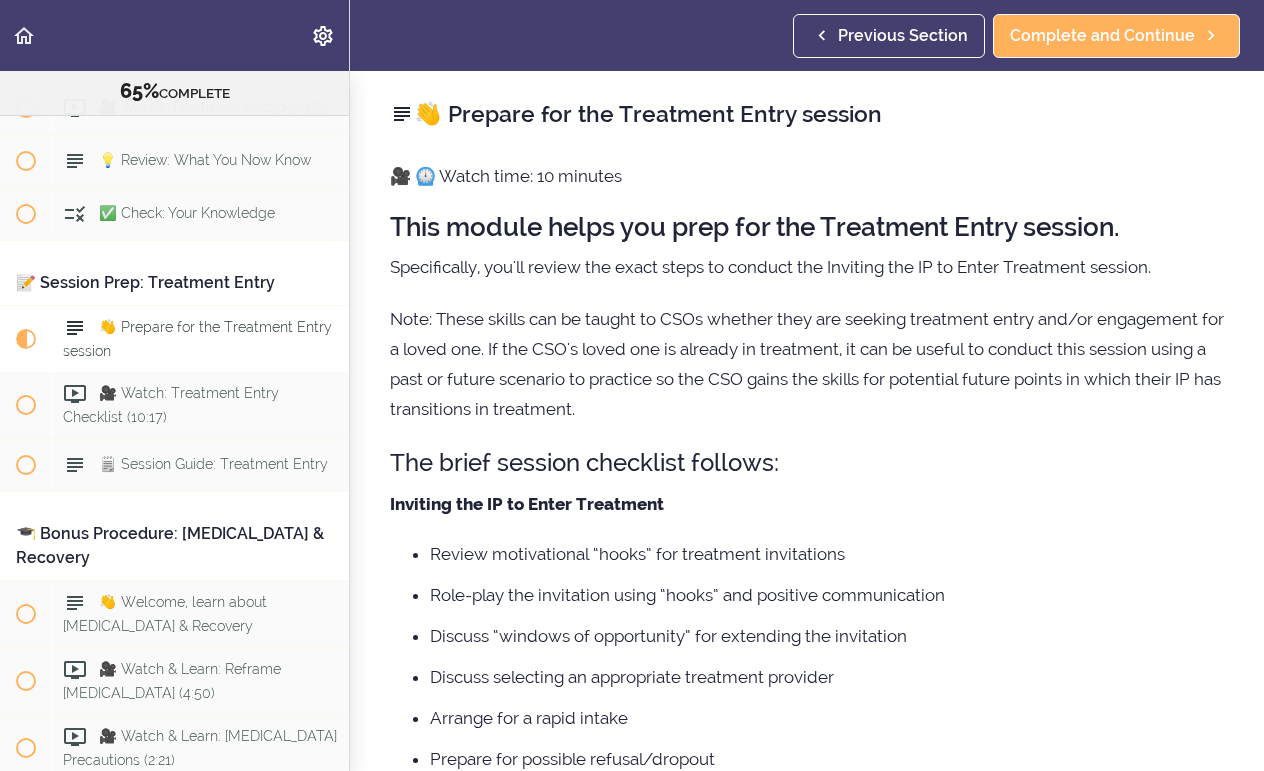 click on "👋 Prepare for the Treatment Entry session" at bounding box center (197, 339) 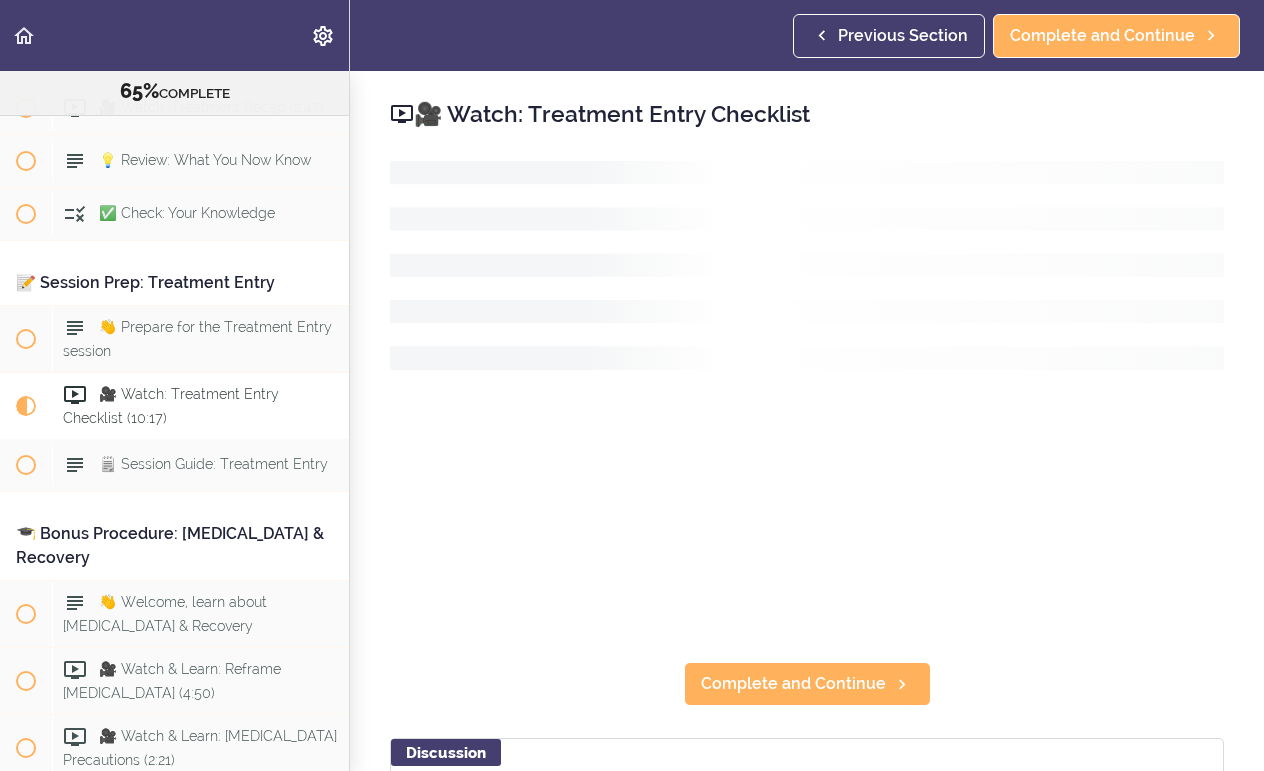 scroll, scrollTop: 11030, scrollLeft: 0, axis: vertical 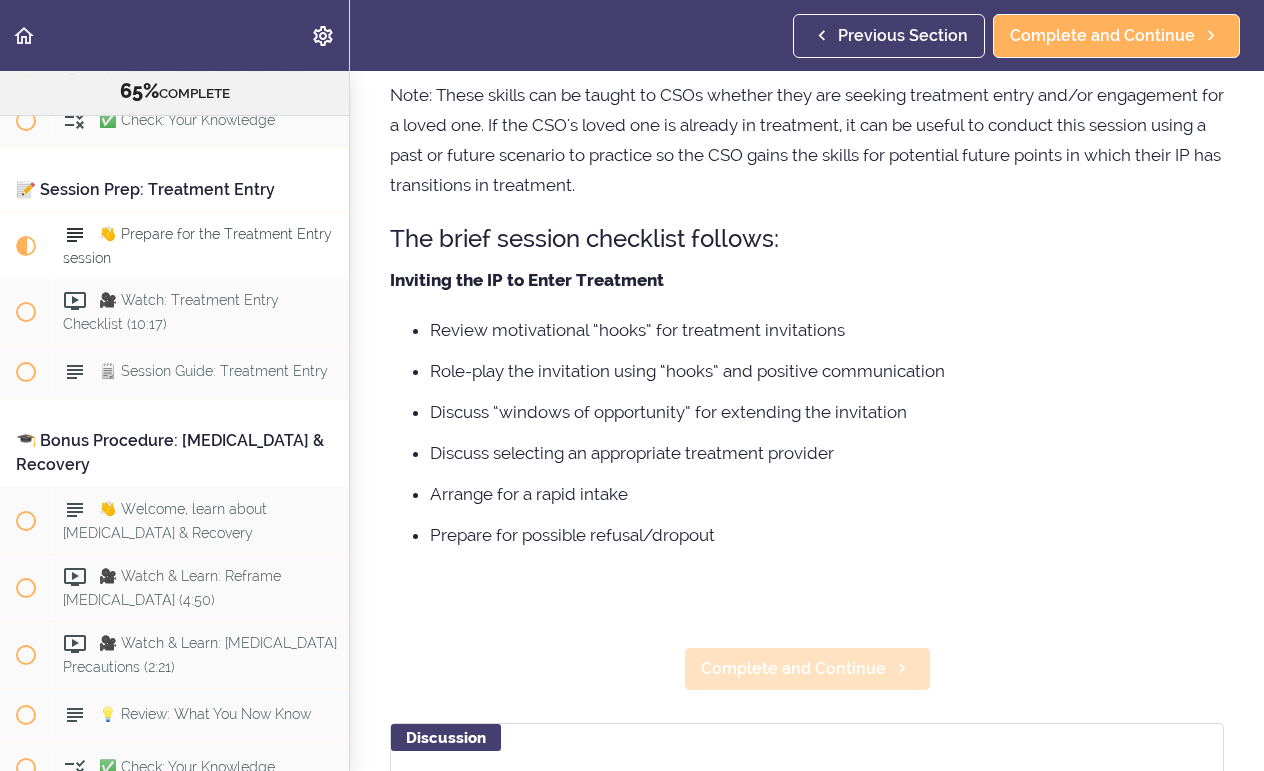 click on "Complete and Continue" at bounding box center [793, 669] 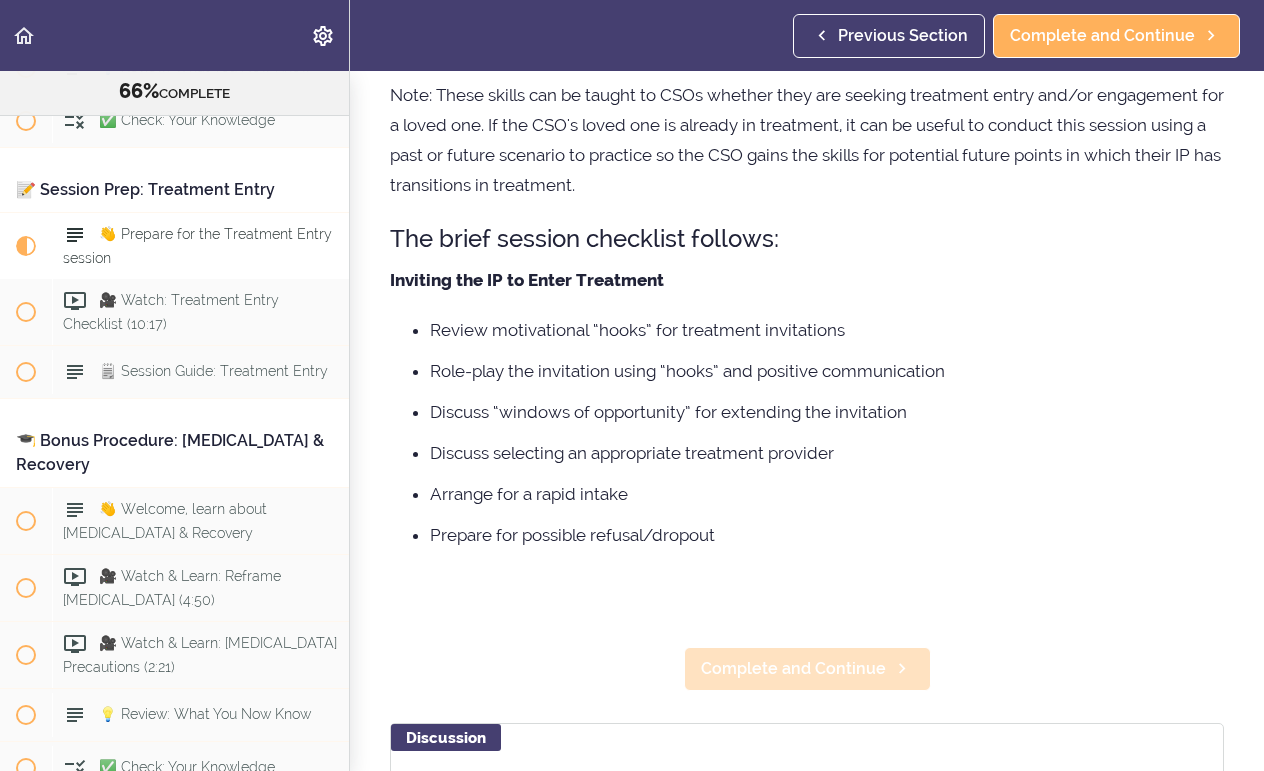 scroll, scrollTop: 61, scrollLeft: 0, axis: vertical 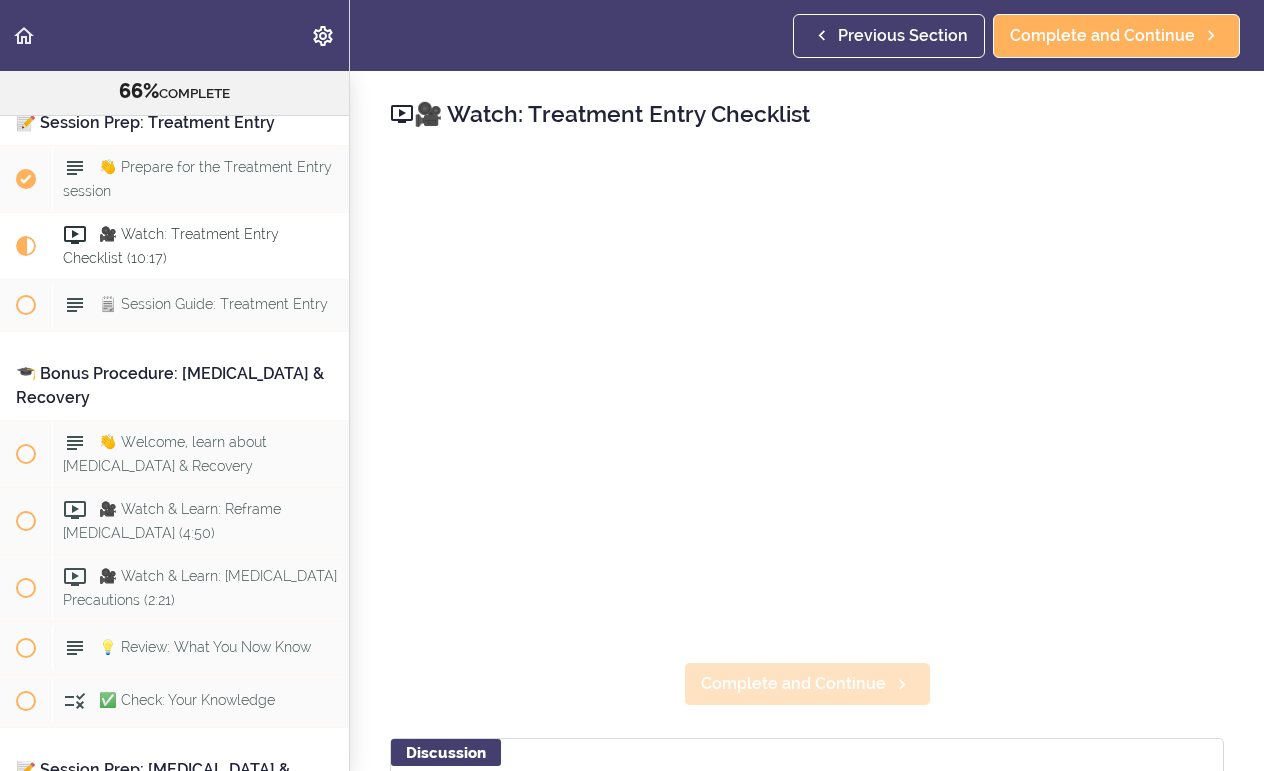 click on "Complete and Continue" at bounding box center (793, 684) 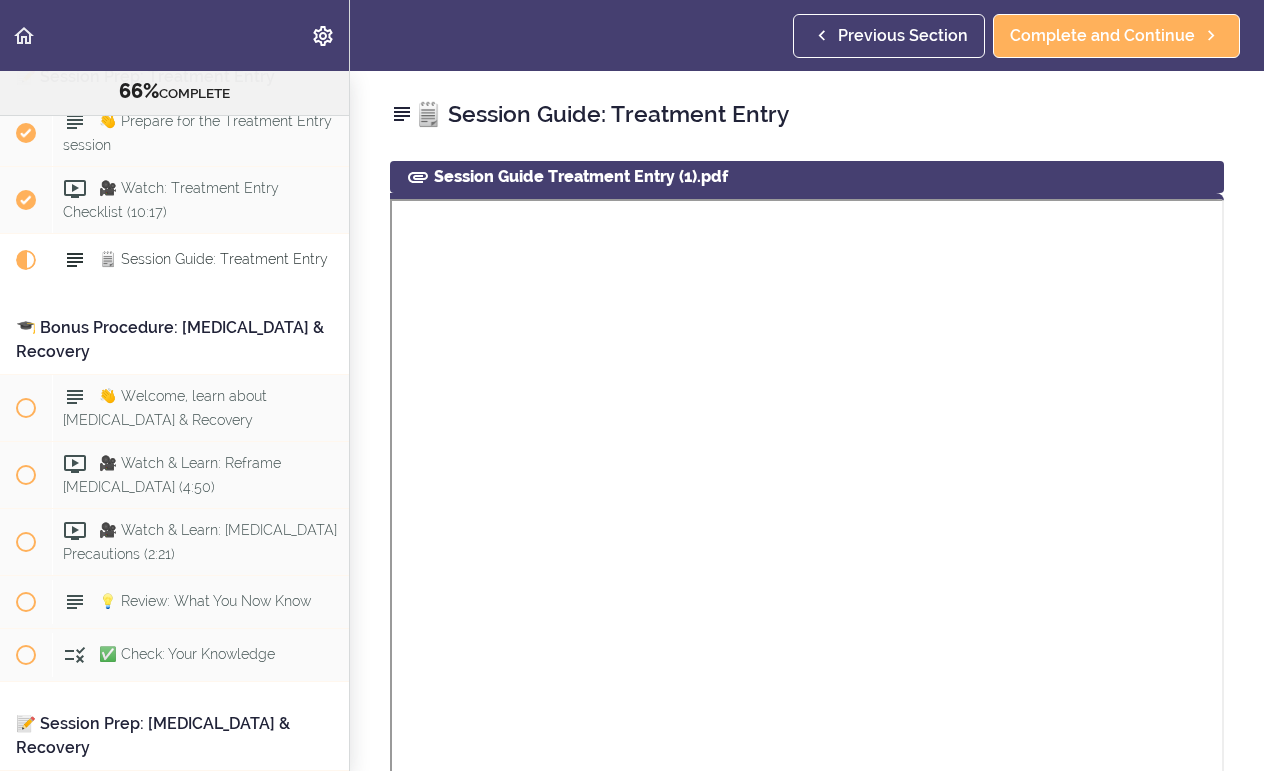scroll, scrollTop: 11152, scrollLeft: 0, axis: vertical 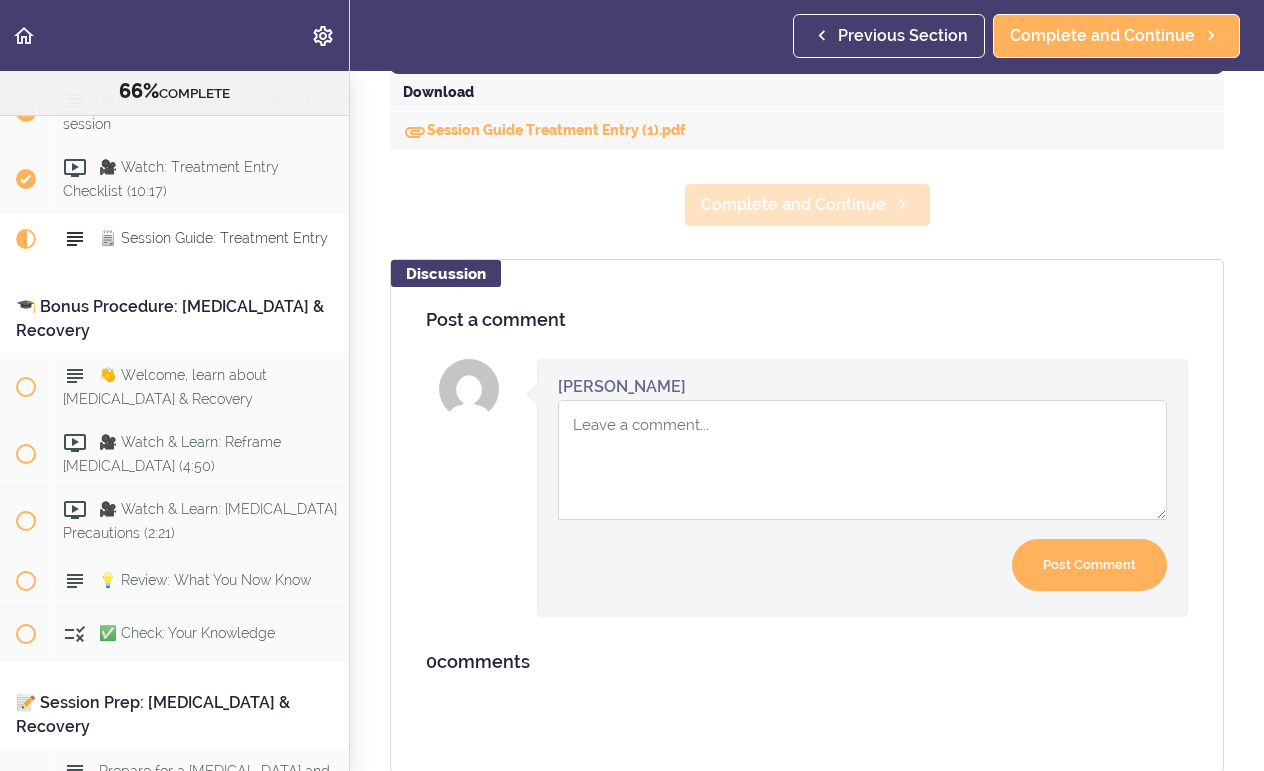 click on "Complete and Continue" at bounding box center [793, 205] 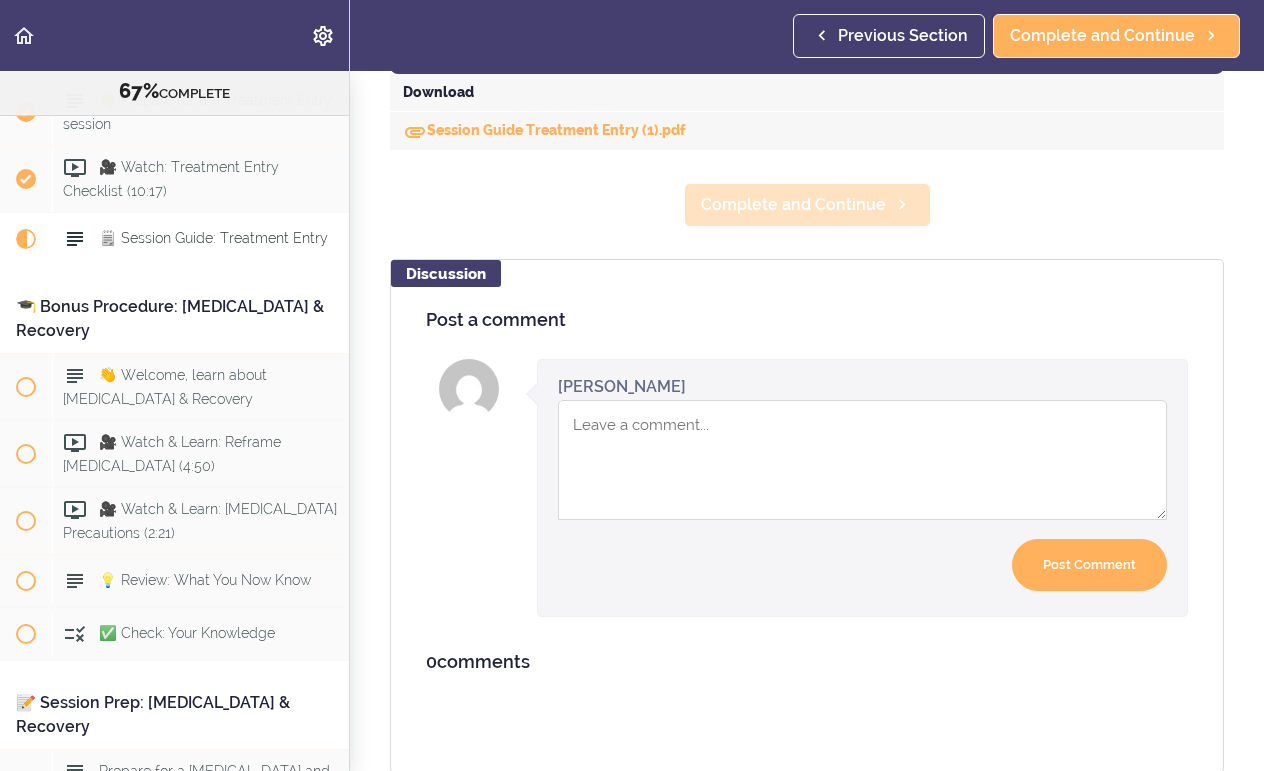 scroll, scrollTop: 168, scrollLeft: 0, axis: vertical 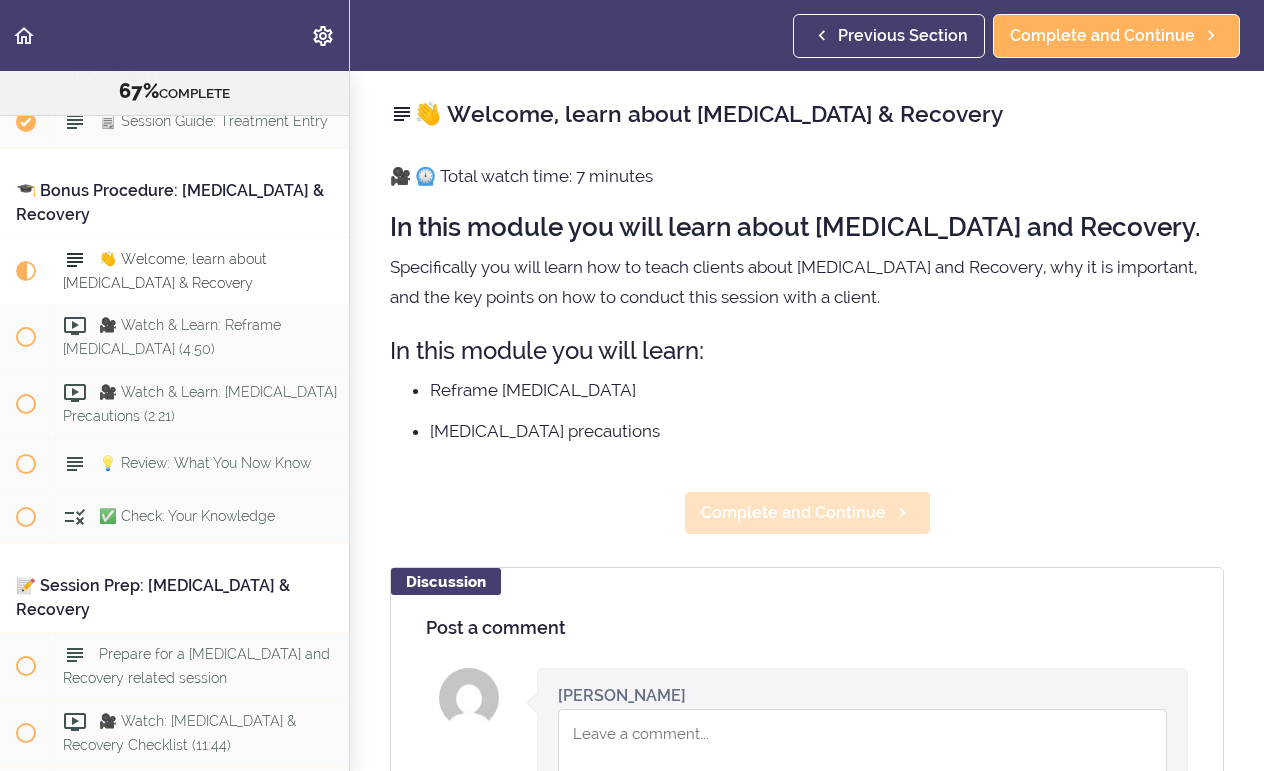 click on "Complete and Continue" at bounding box center (793, 513) 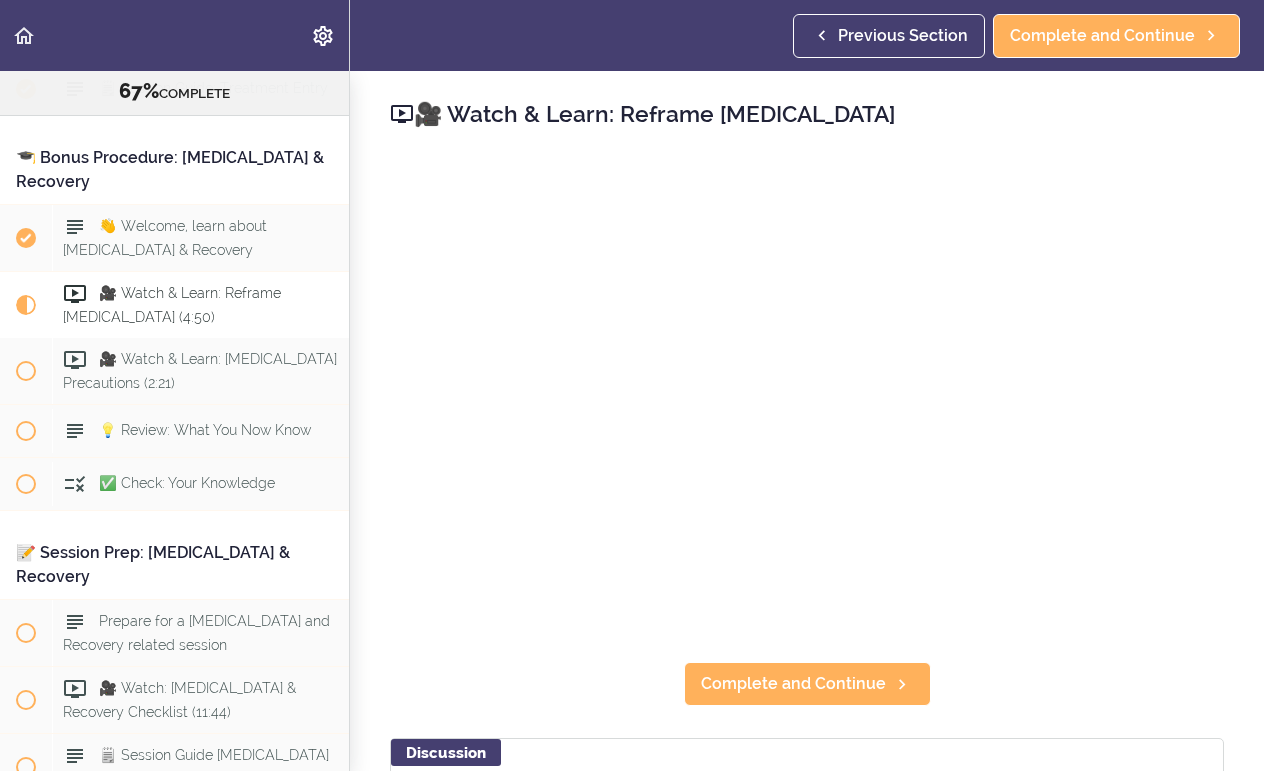 scroll, scrollTop: 11336, scrollLeft: 0, axis: vertical 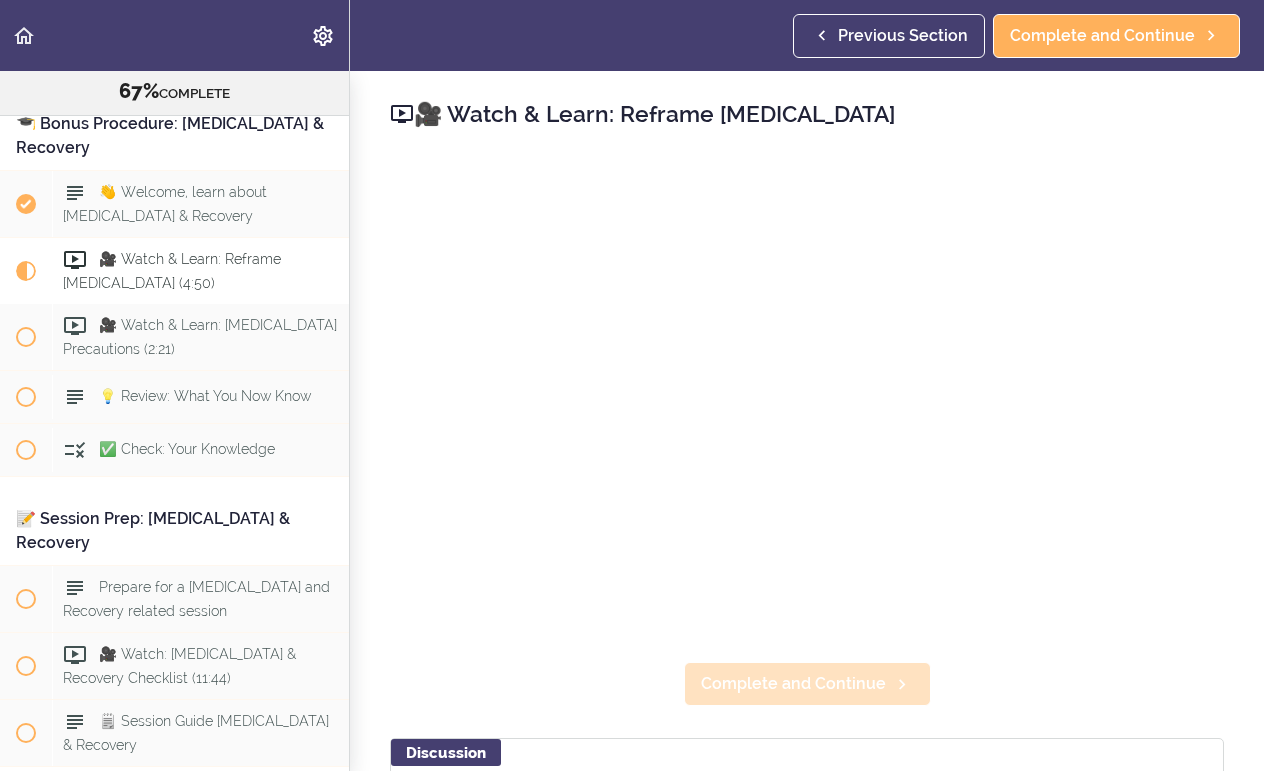 click on "Complete and Continue" at bounding box center (793, 684) 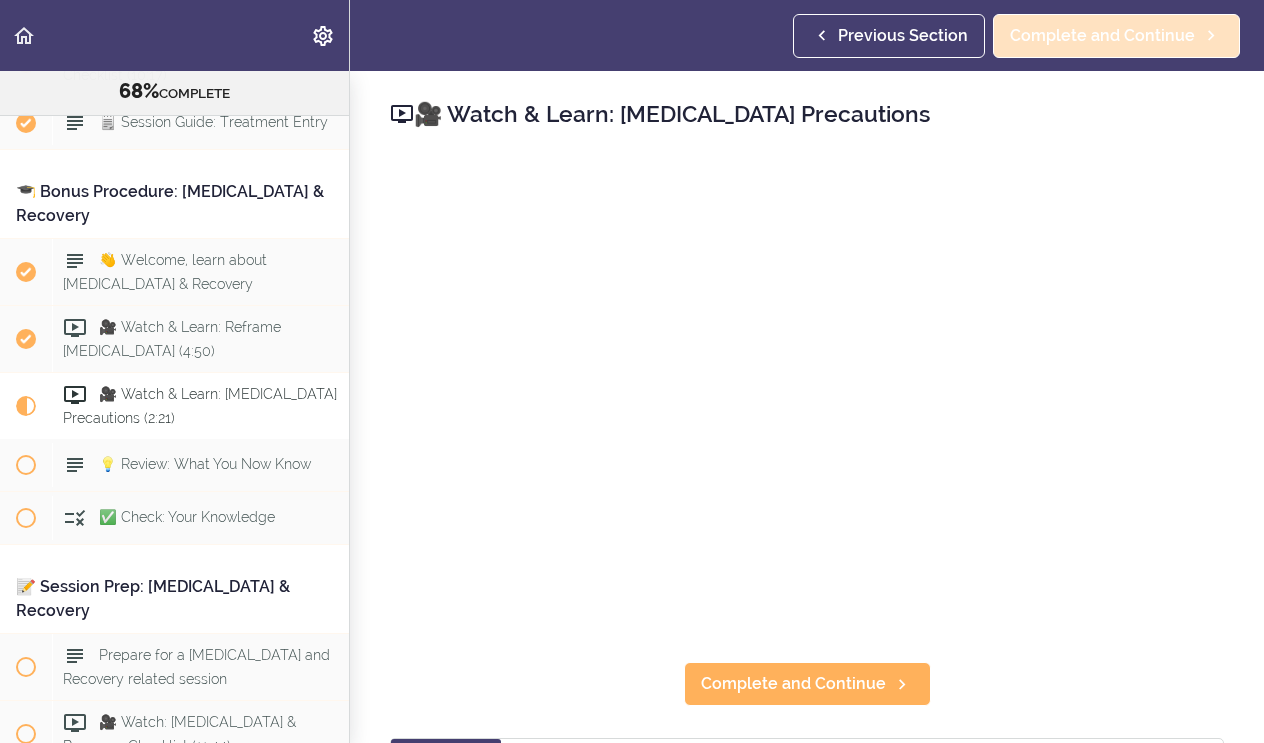 scroll, scrollTop: 11365, scrollLeft: 0, axis: vertical 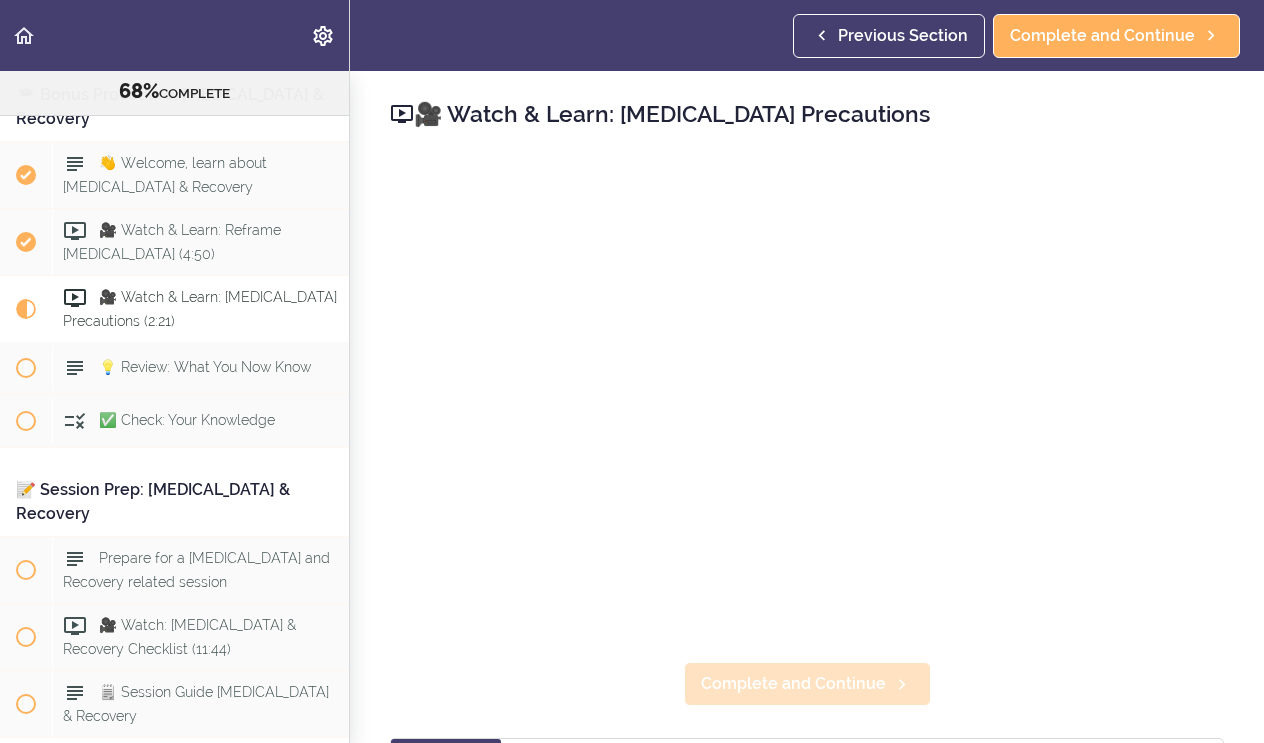 click on "Complete and Continue" at bounding box center [793, 684] 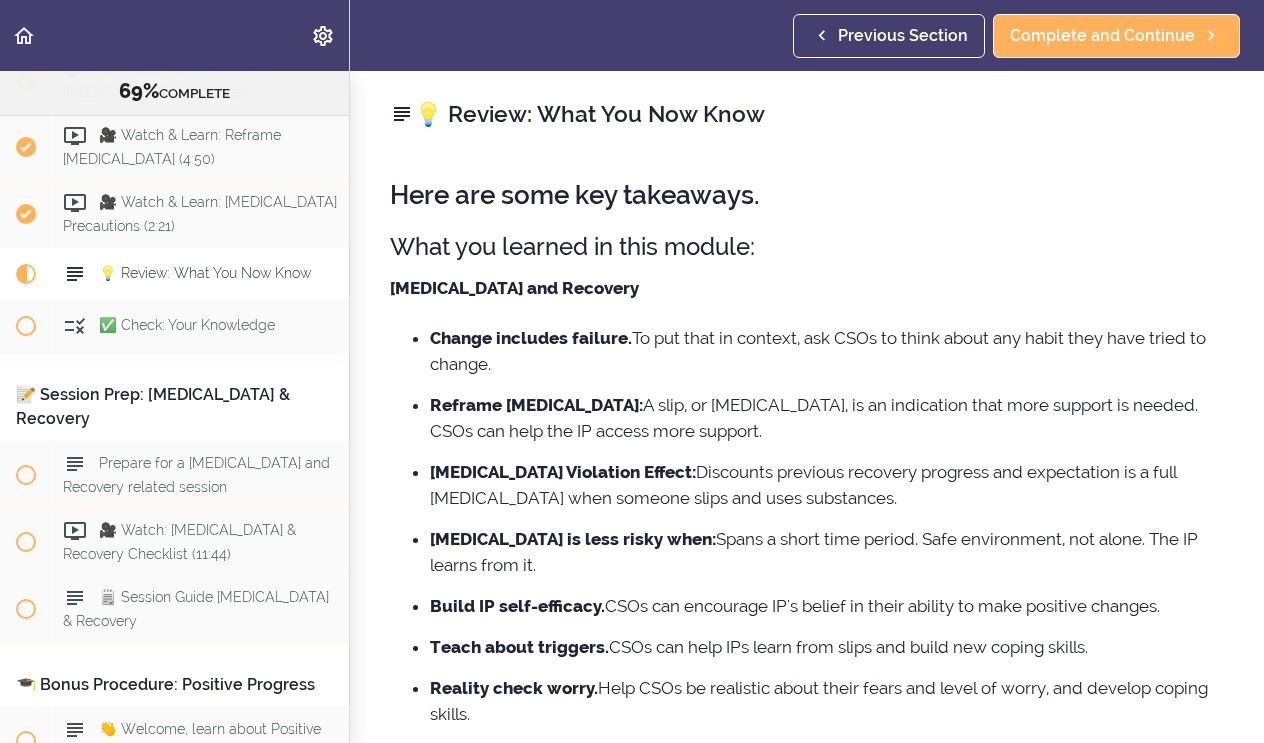 scroll, scrollTop: 11469, scrollLeft: 0, axis: vertical 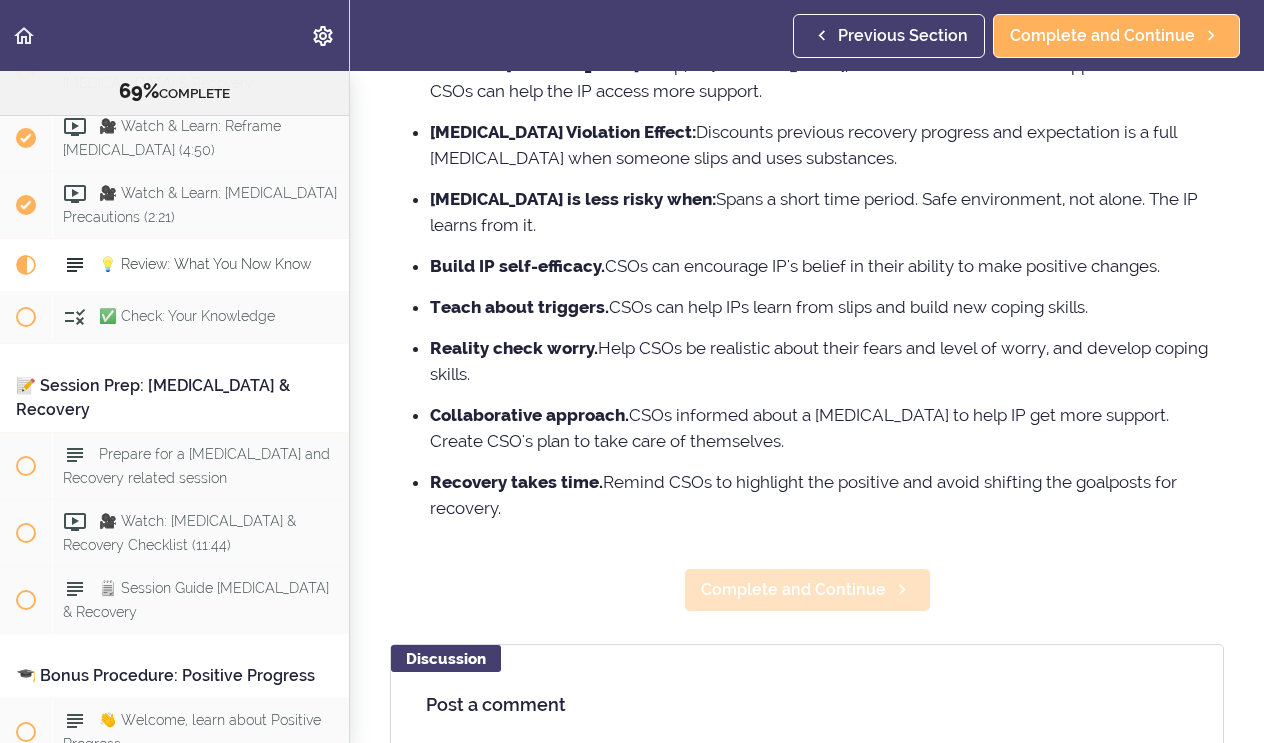 click on "Complete and Continue" at bounding box center (793, 590) 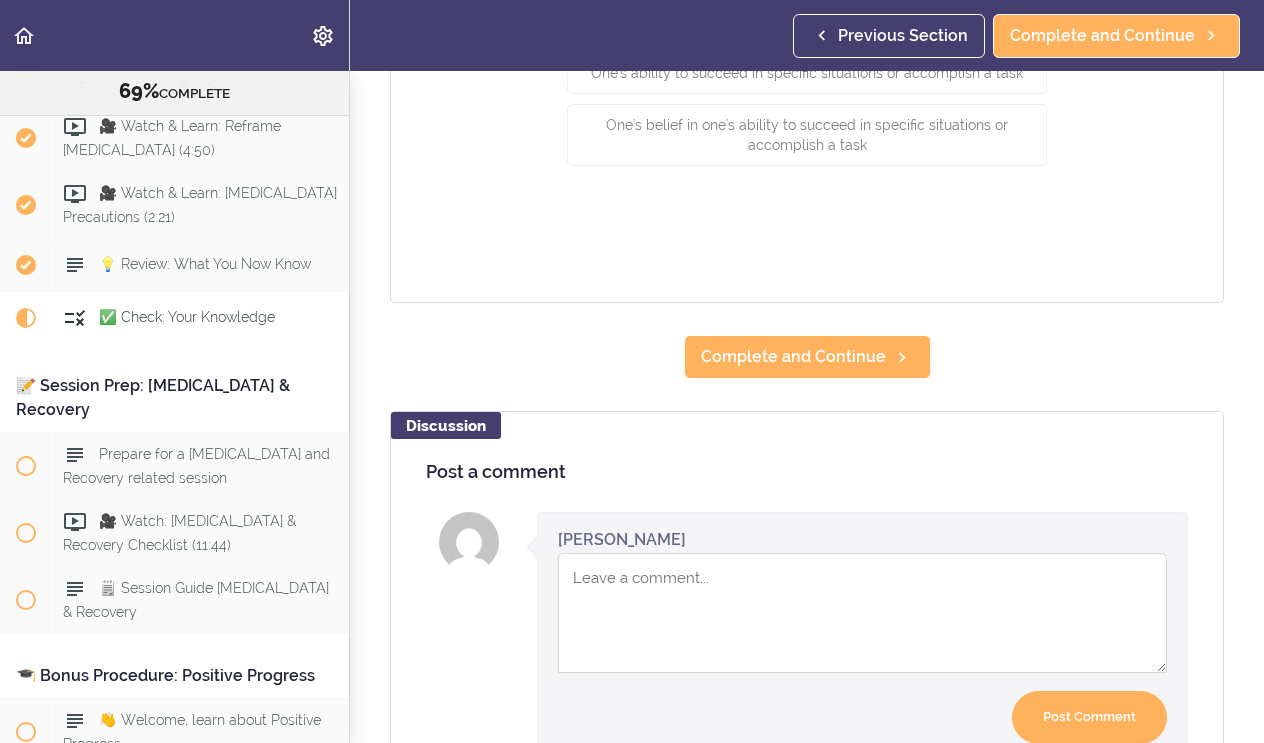 scroll, scrollTop: 0, scrollLeft: 0, axis: both 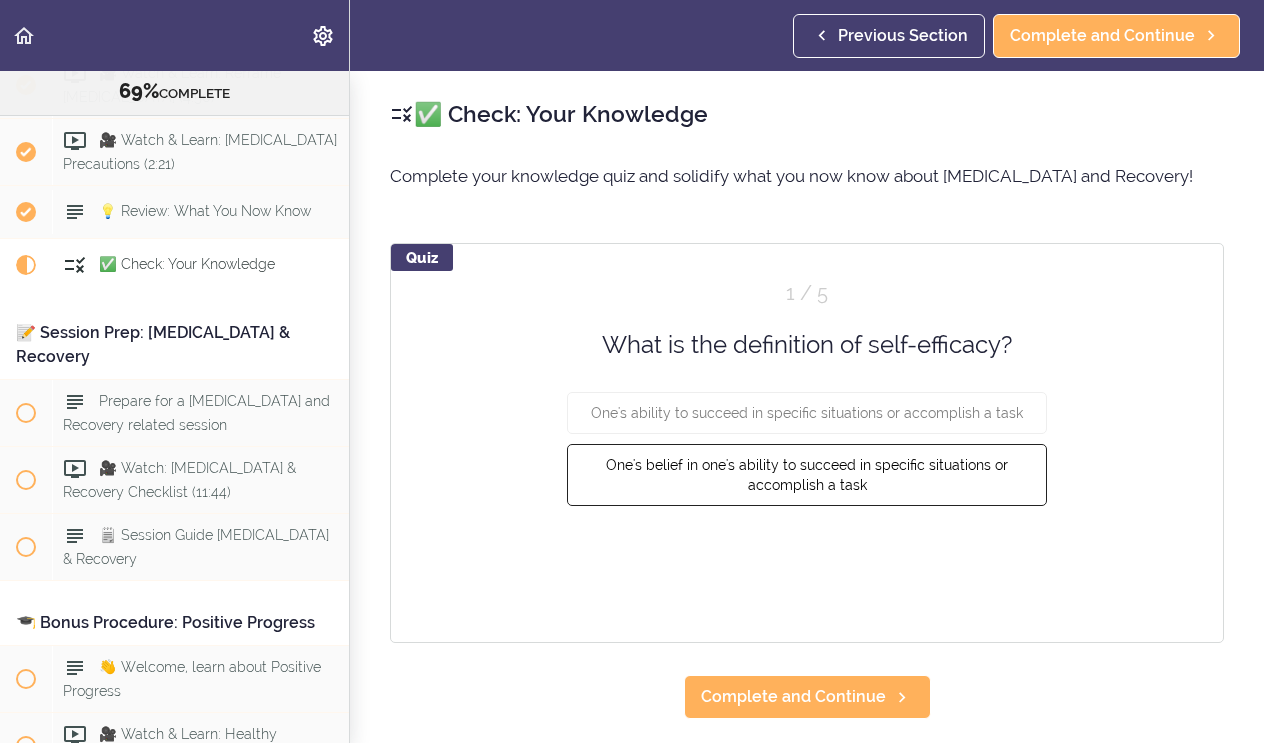 click on "One's belief in one's ability to succeed in specific situations or accomplish a task" at bounding box center [807, 475] 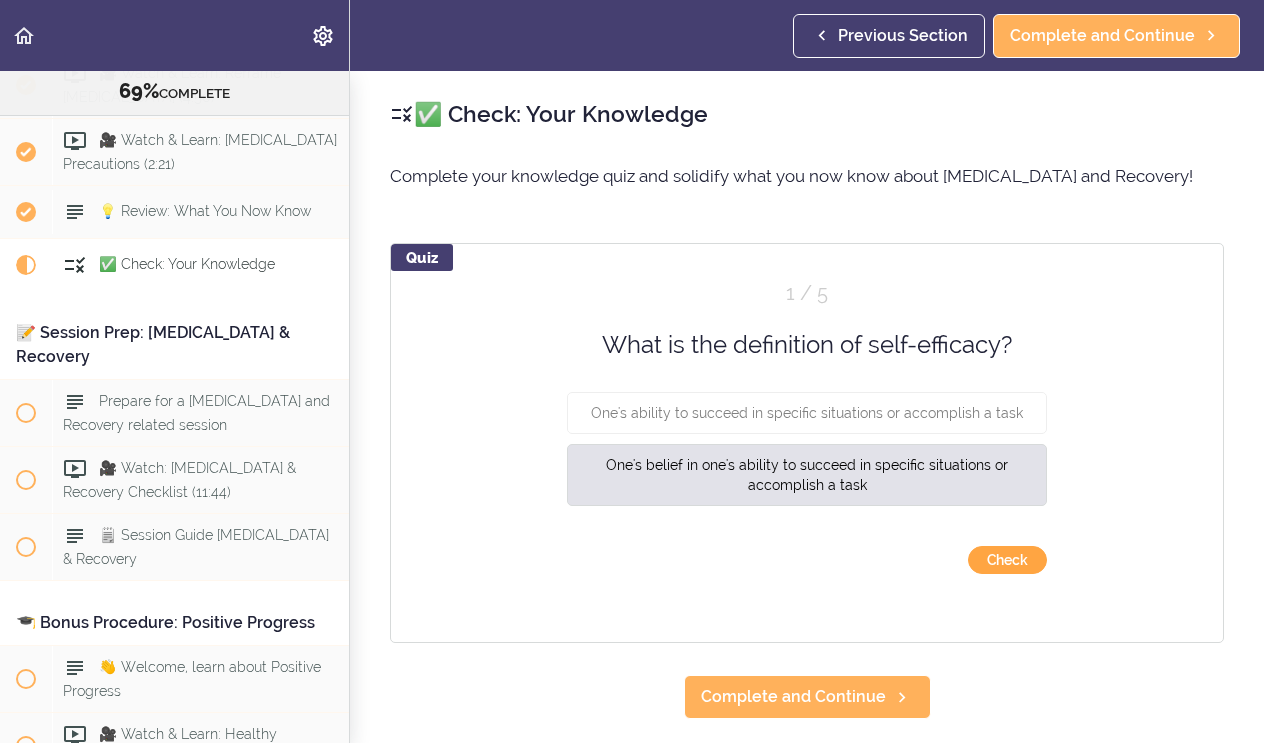 click on "Check" at bounding box center (1007, 560) 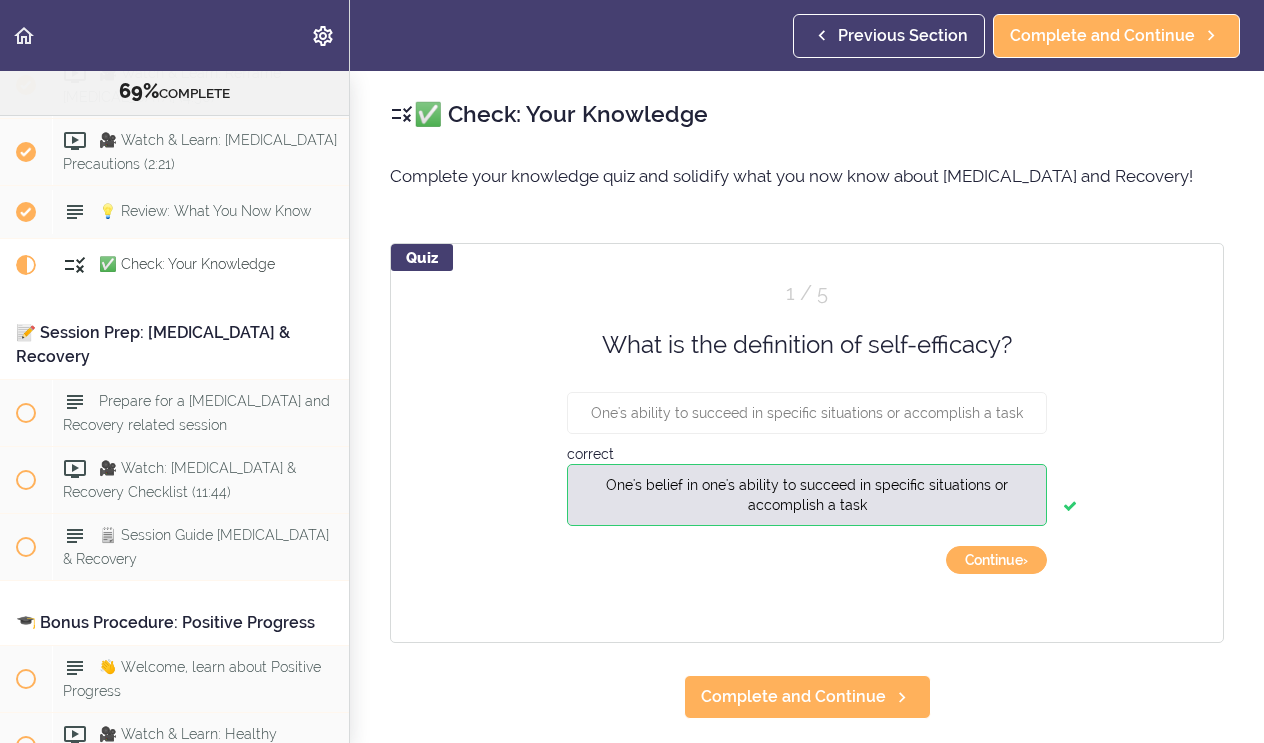 scroll, scrollTop: 90, scrollLeft: 0, axis: vertical 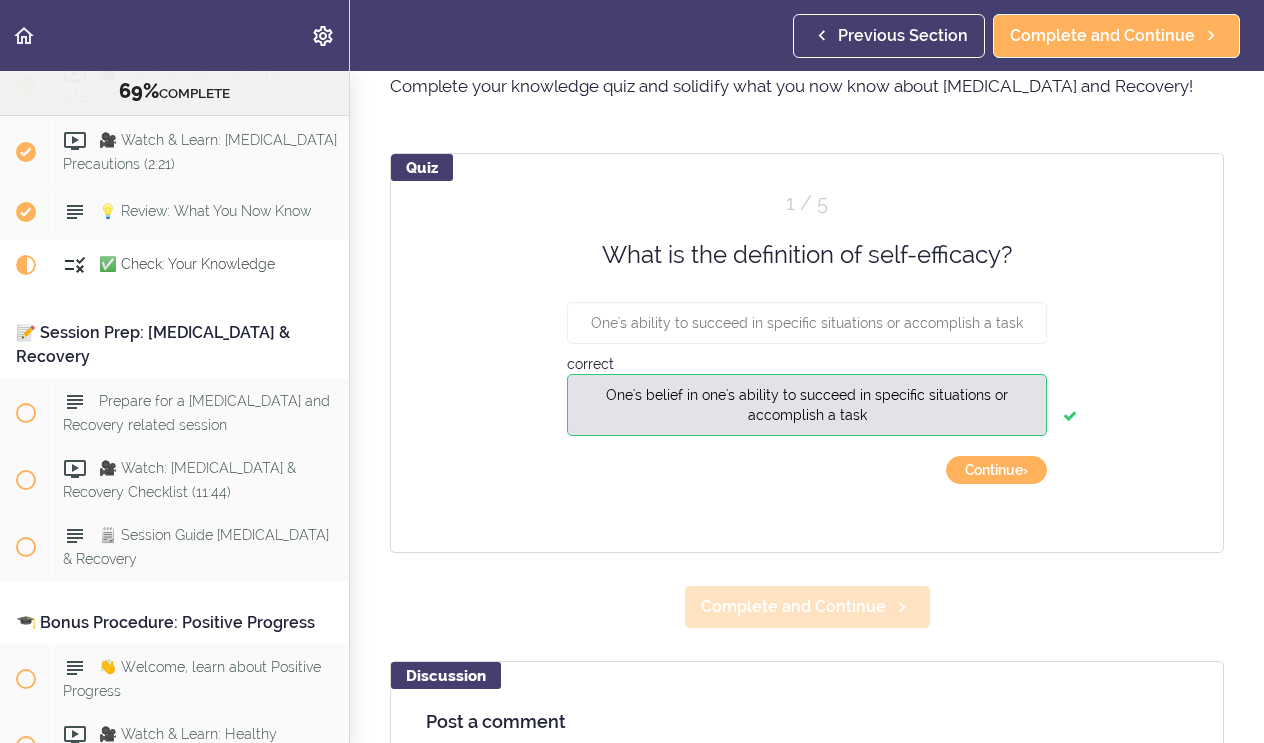click on "Complete and Continue" at bounding box center [793, 607] 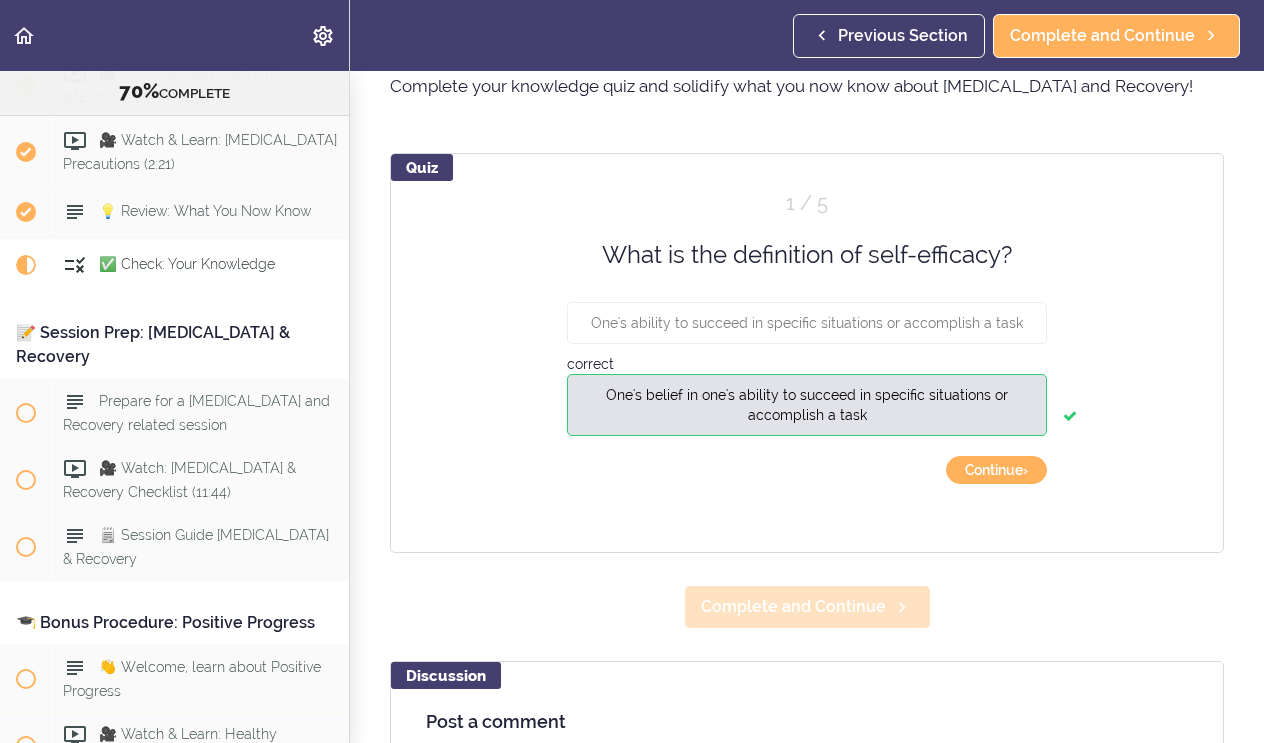 scroll, scrollTop: 25, scrollLeft: 0, axis: vertical 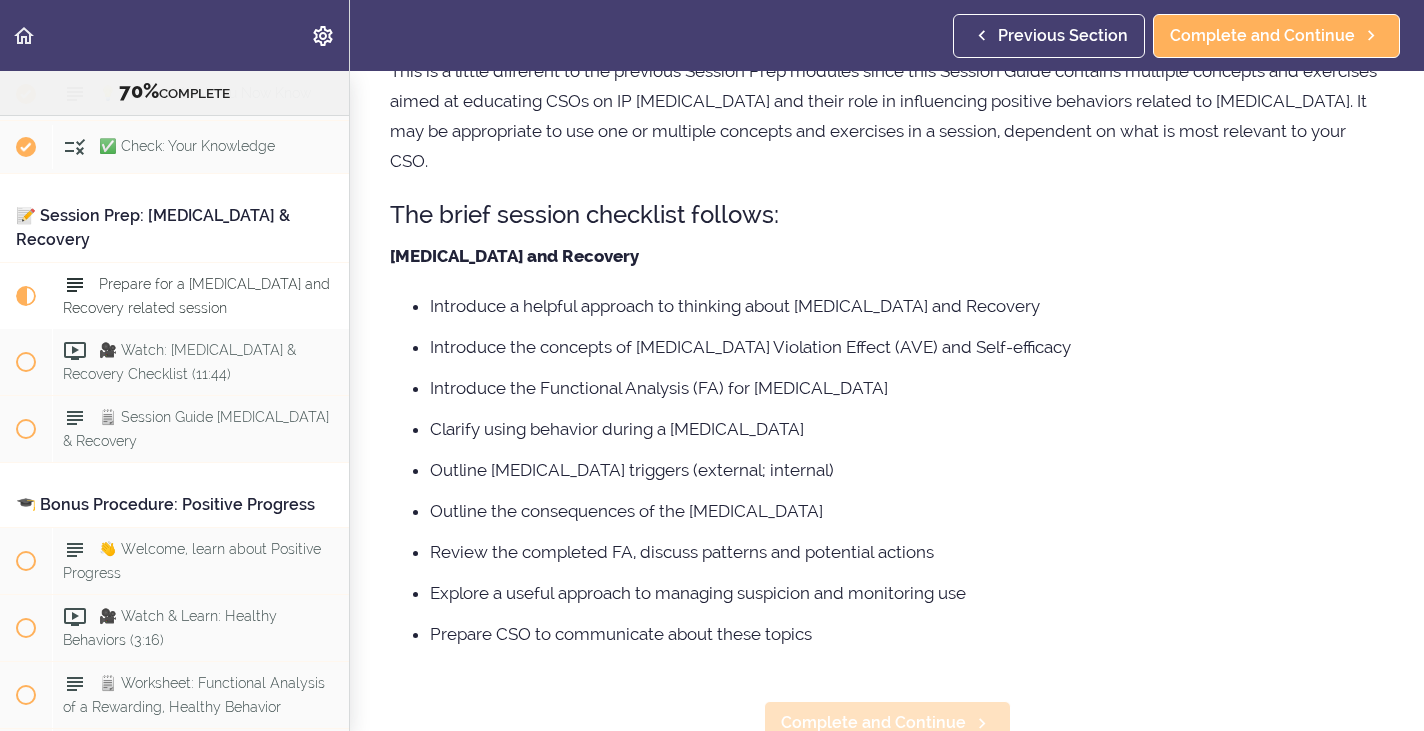 click on "Complete and Continue" at bounding box center (873, 723) 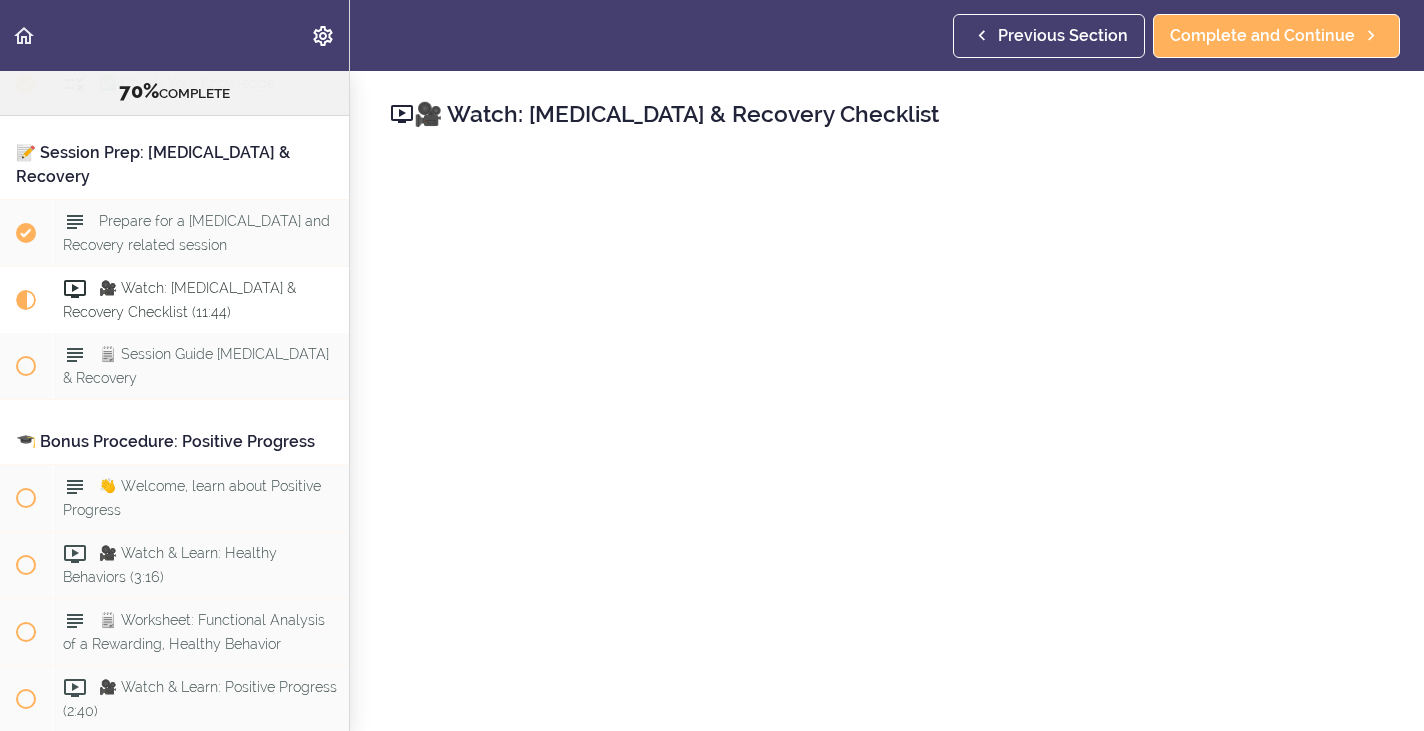 scroll, scrollTop: 11707, scrollLeft: 0, axis: vertical 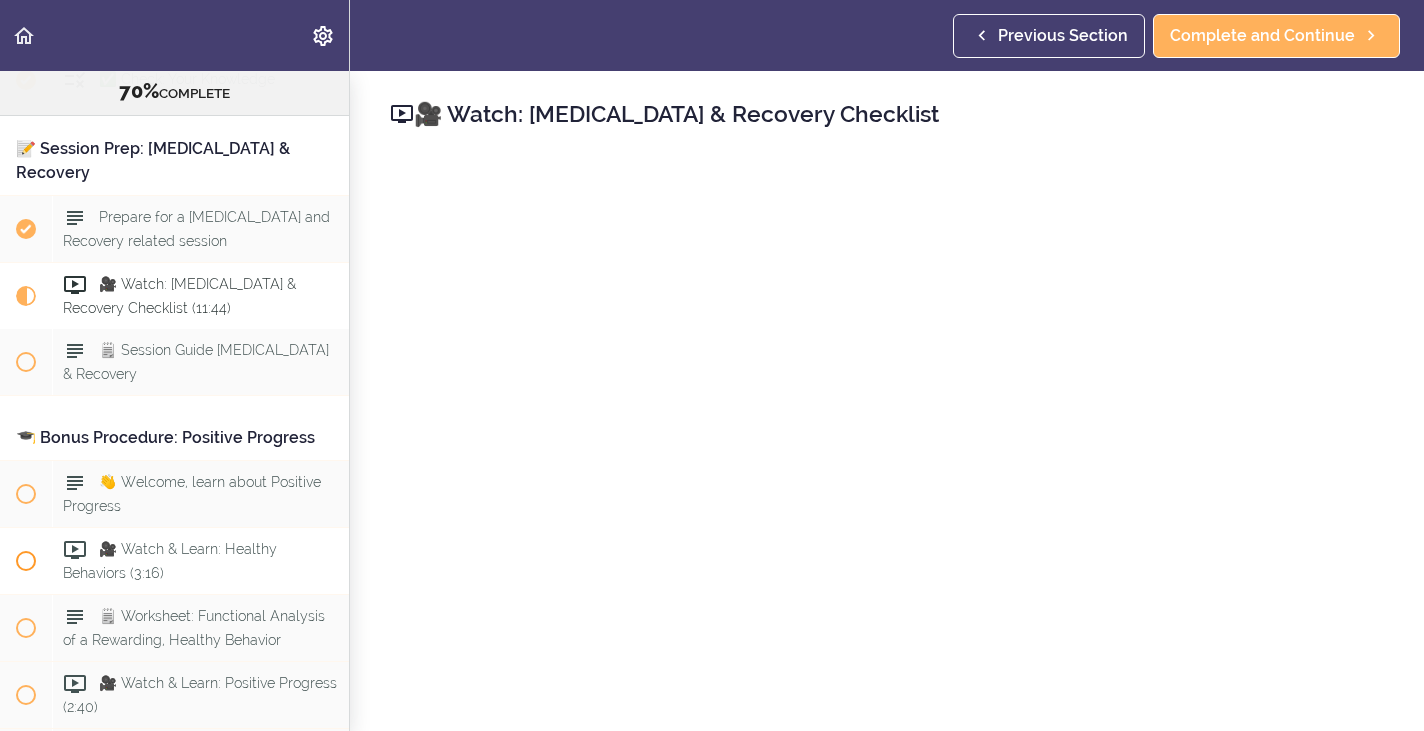 click on "🎥 Watch & Learn: Healthy Behaviors
(3:16)" at bounding box center (200, 561) 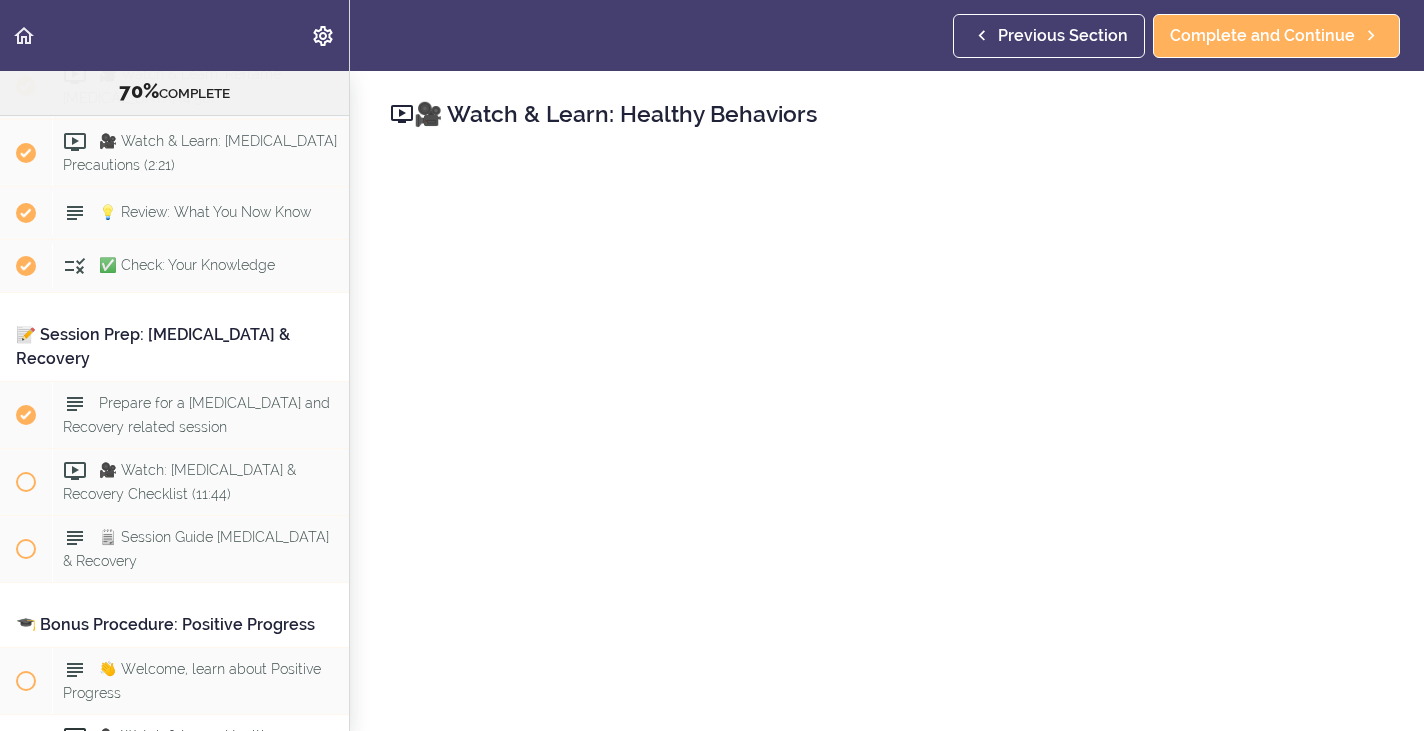 scroll, scrollTop: 11506, scrollLeft: 0, axis: vertical 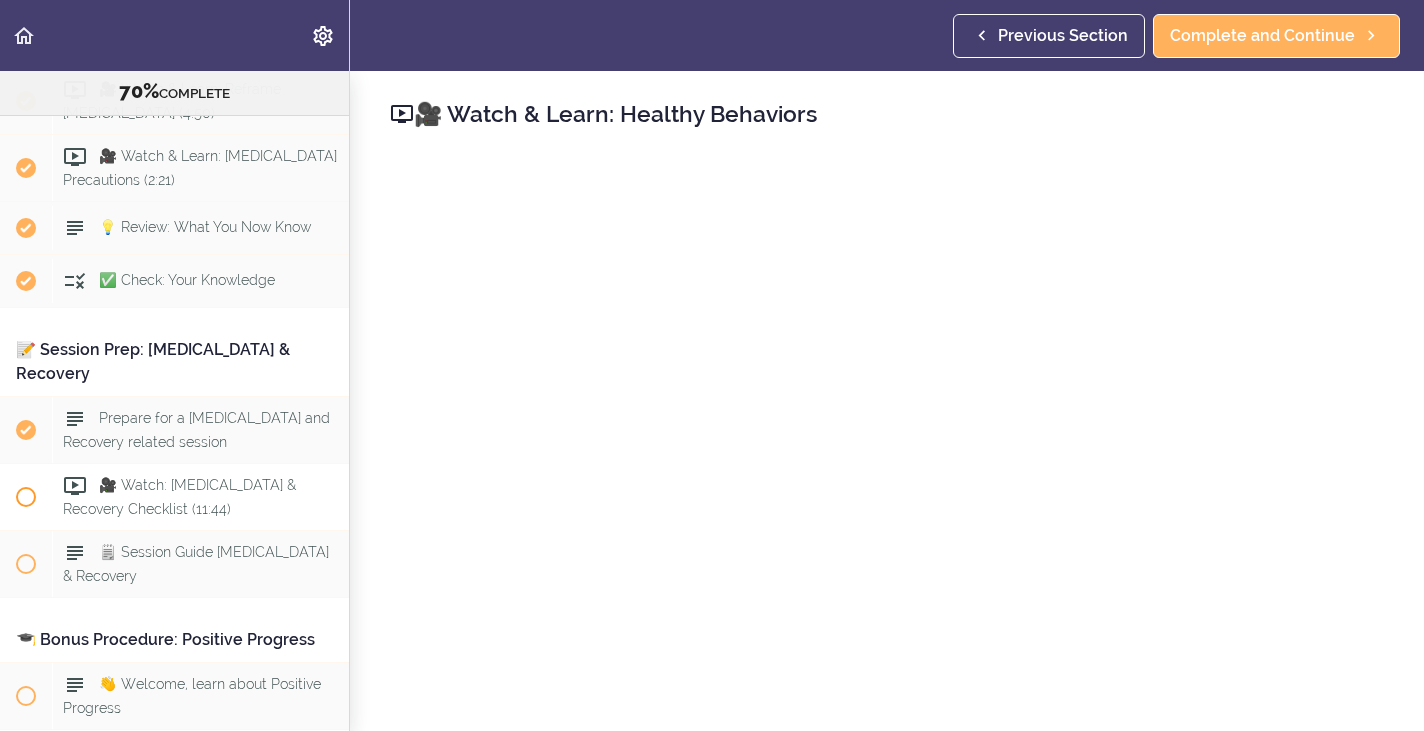 click on "🎥 Watch: Relapse & Recovery Checklist
(11:44)" at bounding box center (179, 496) 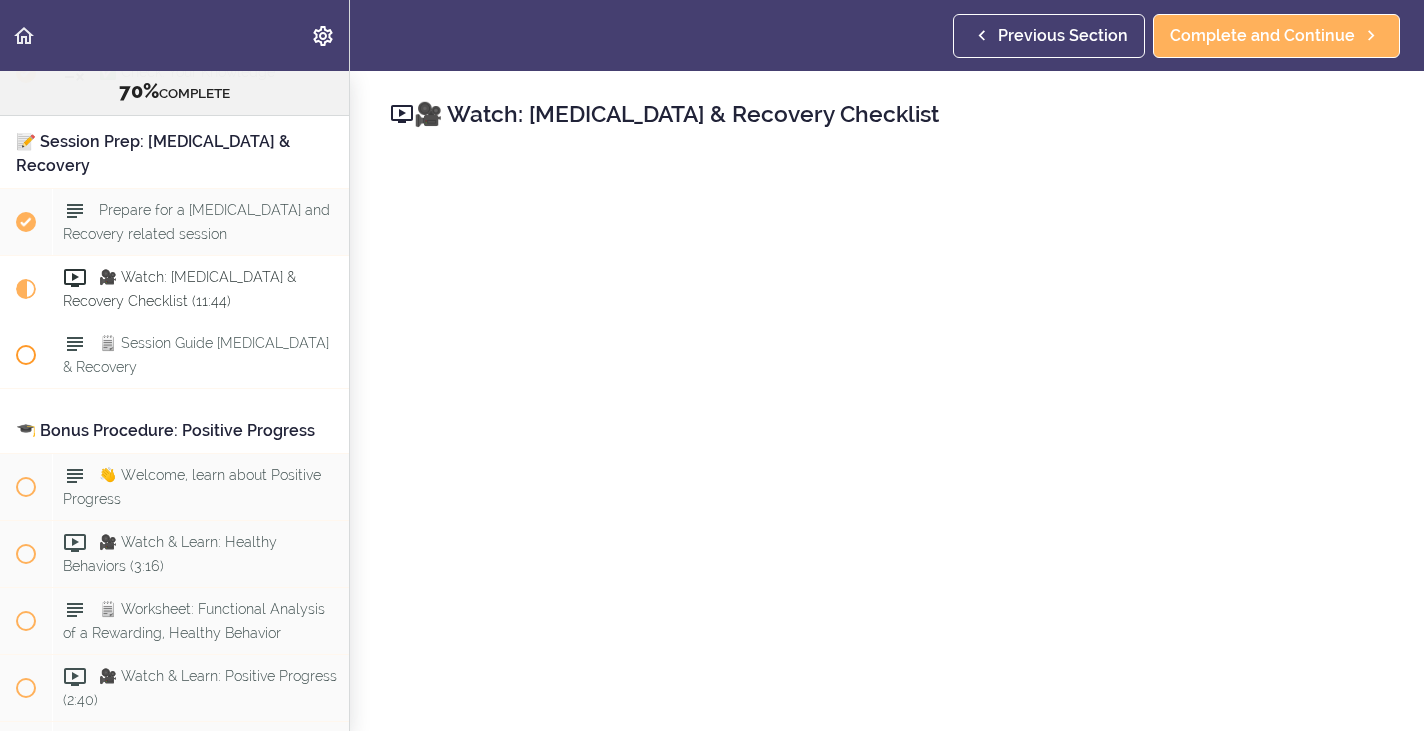 scroll, scrollTop: 11709, scrollLeft: 0, axis: vertical 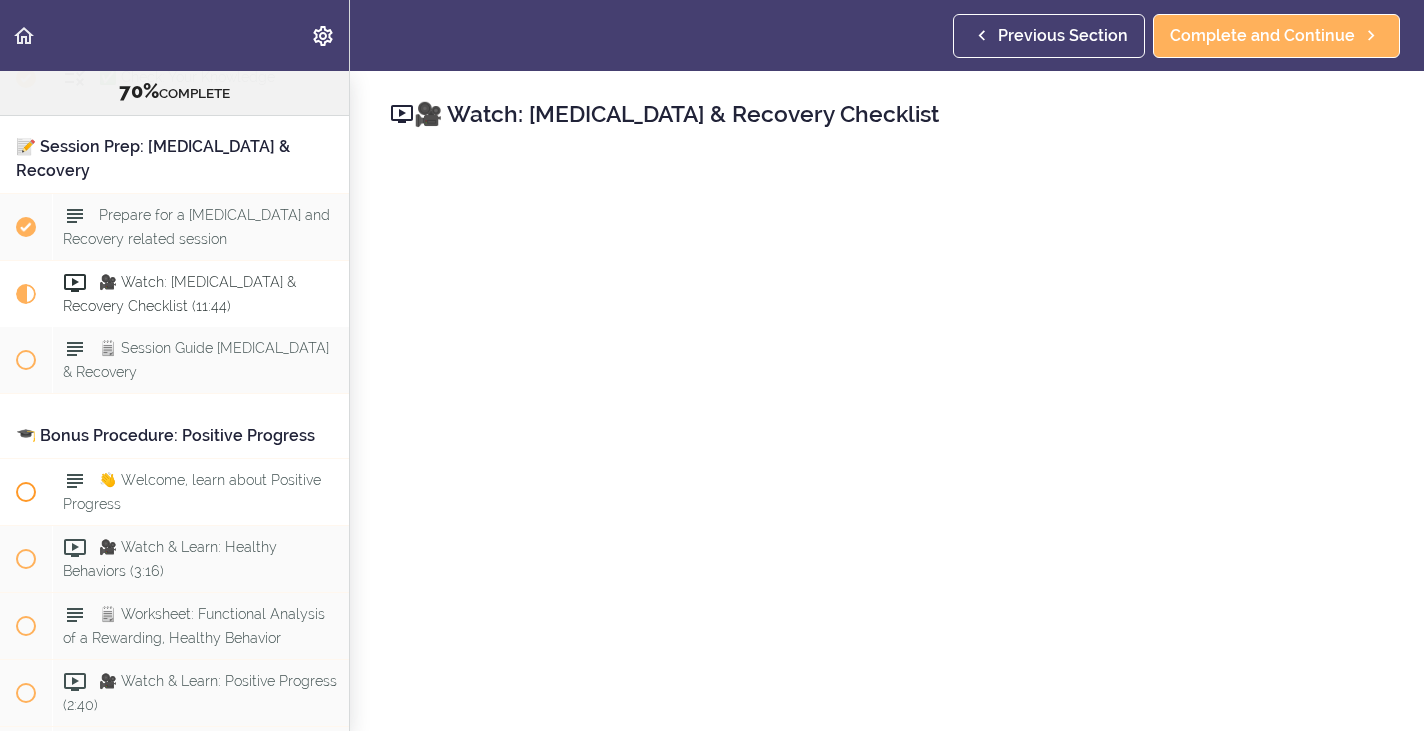 click on "👋 Welcome, learn about Positive Progress" at bounding box center (200, 492) 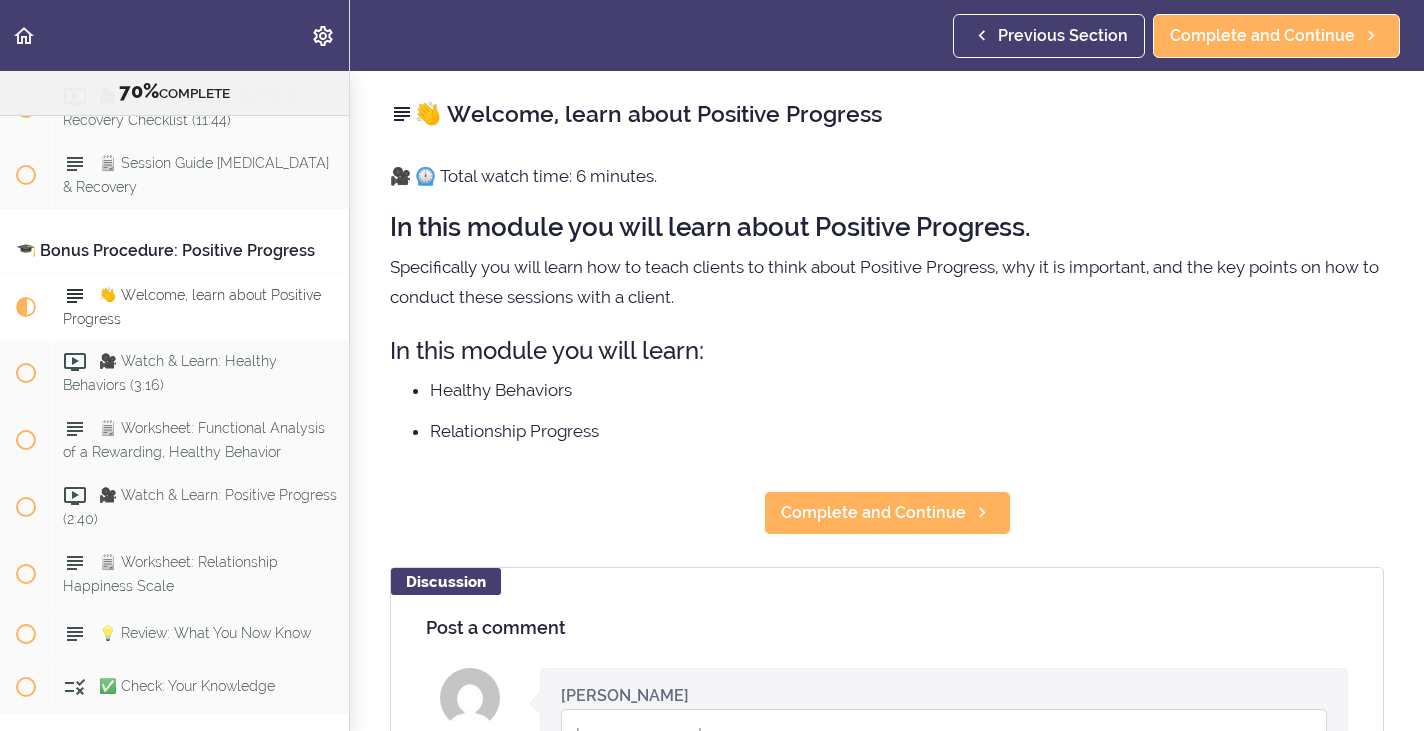scroll, scrollTop: 11905, scrollLeft: 0, axis: vertical 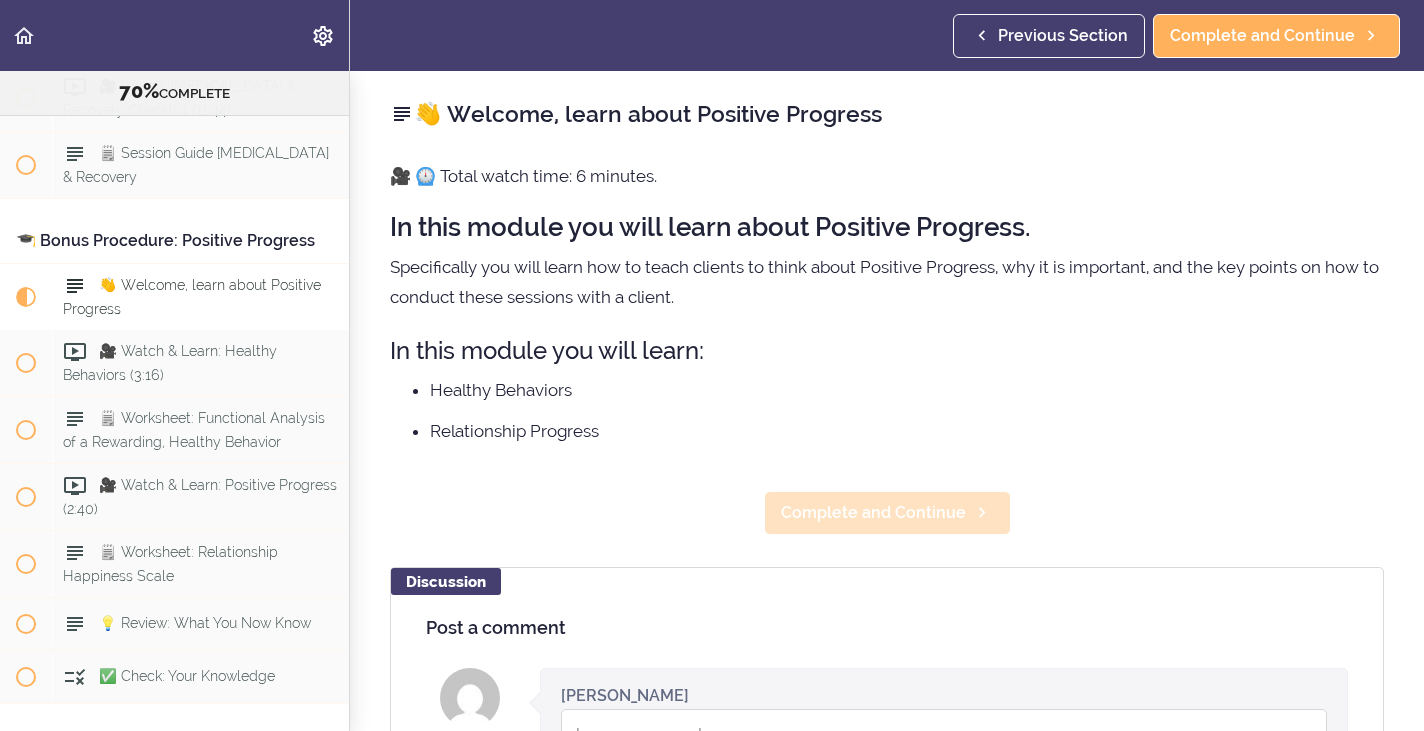 click on "Complete and Continue" at bounding box center (873, 513) 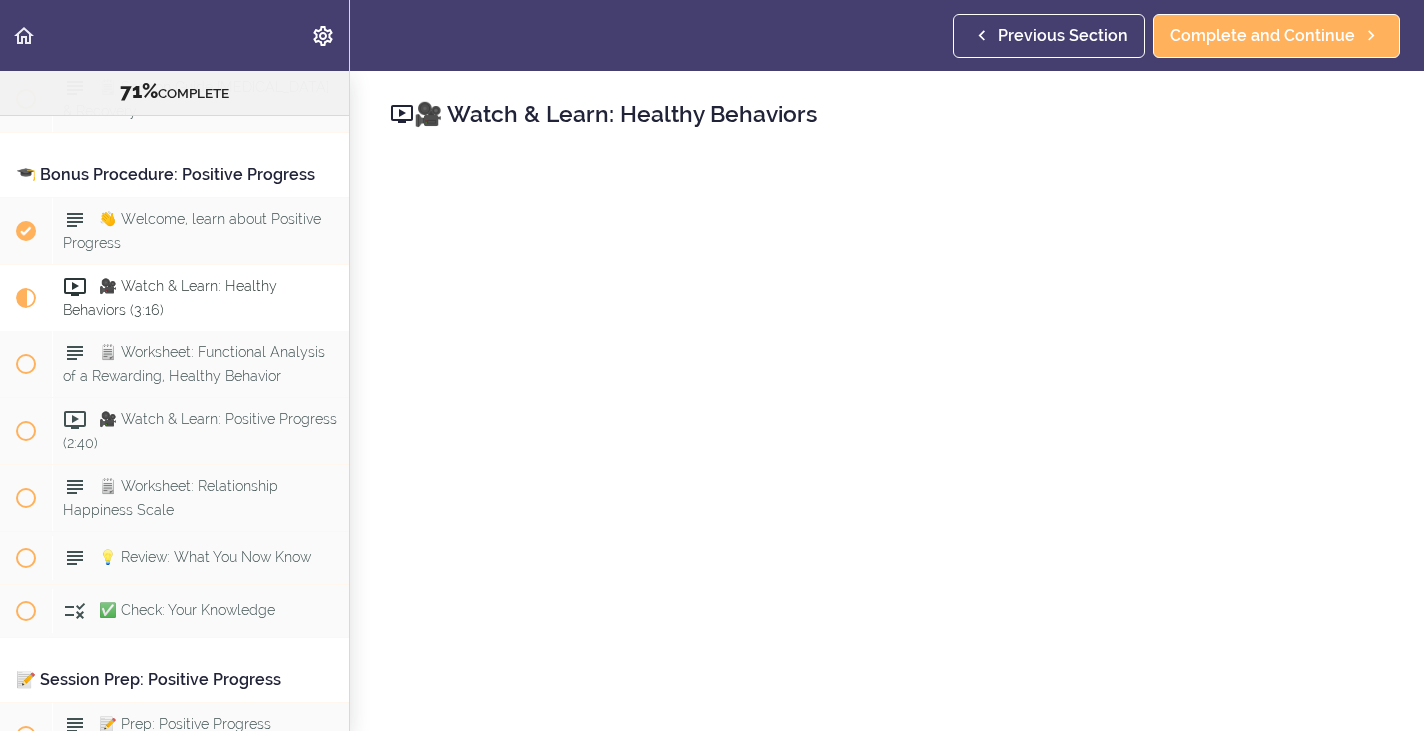 scroll, scrollTop: 11972, scrollLeft: 0, axis: vertical 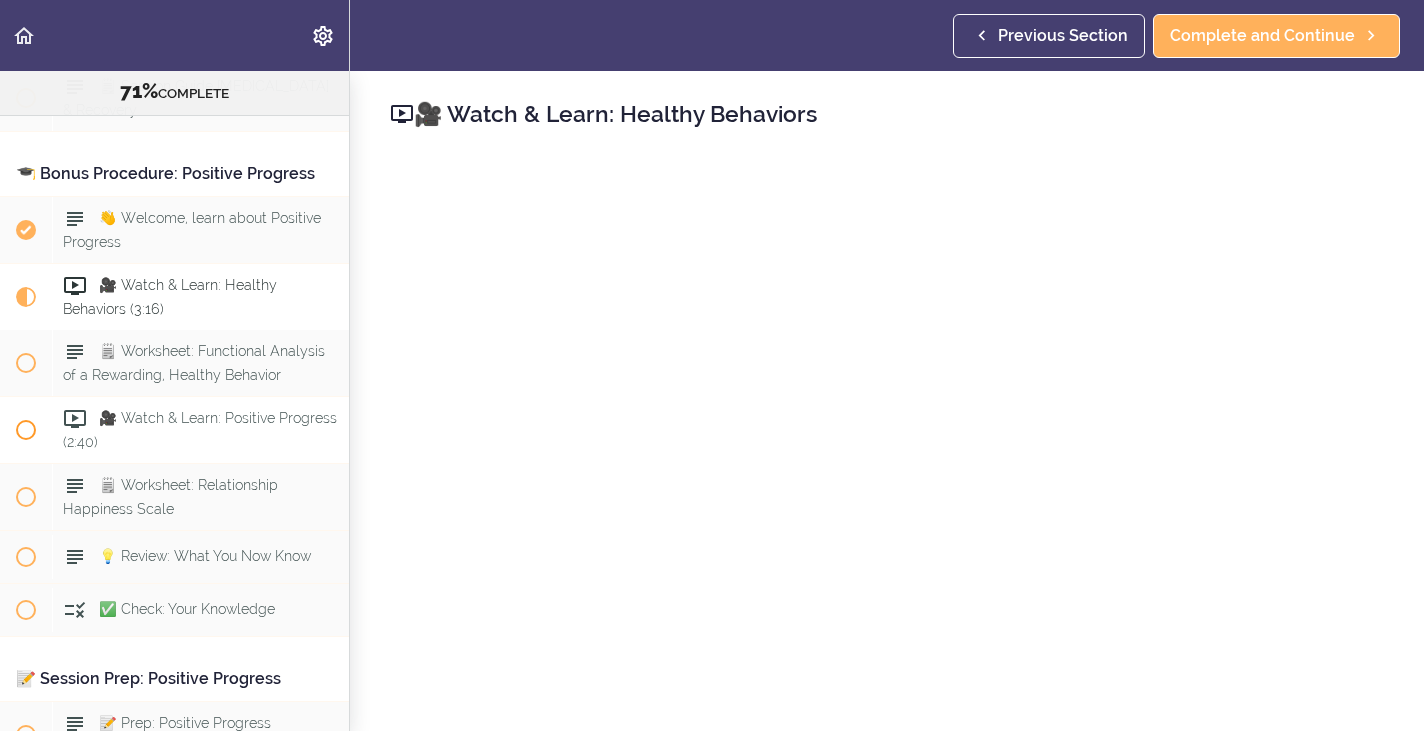 click on "🎥 Watch & Learn: Positive Progress
(2:40)" at bounding box center (200, 430) 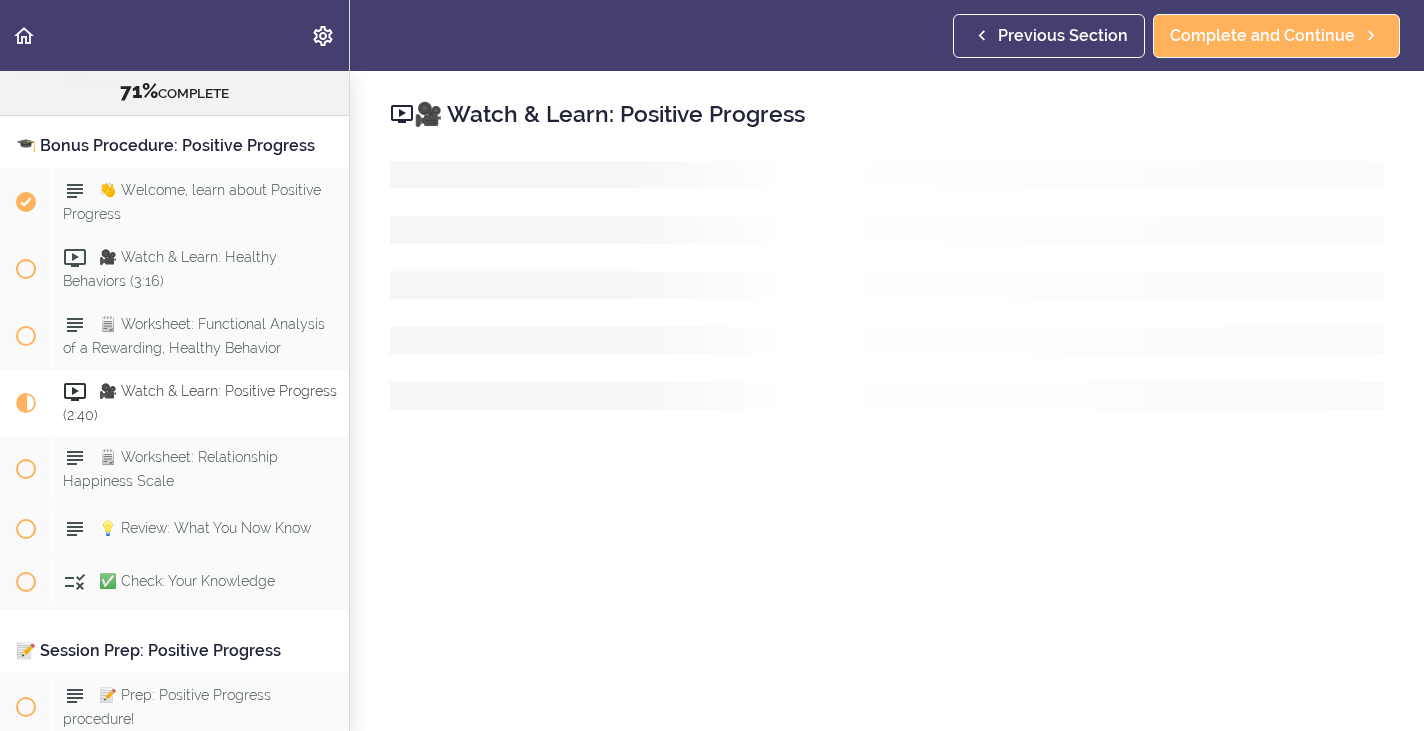 click on "👋 Welcome, learn about Positive Progress
🎥 Watch & Learn: Healthy Behaviors
(3:16)" at bounding box center (174, 389) 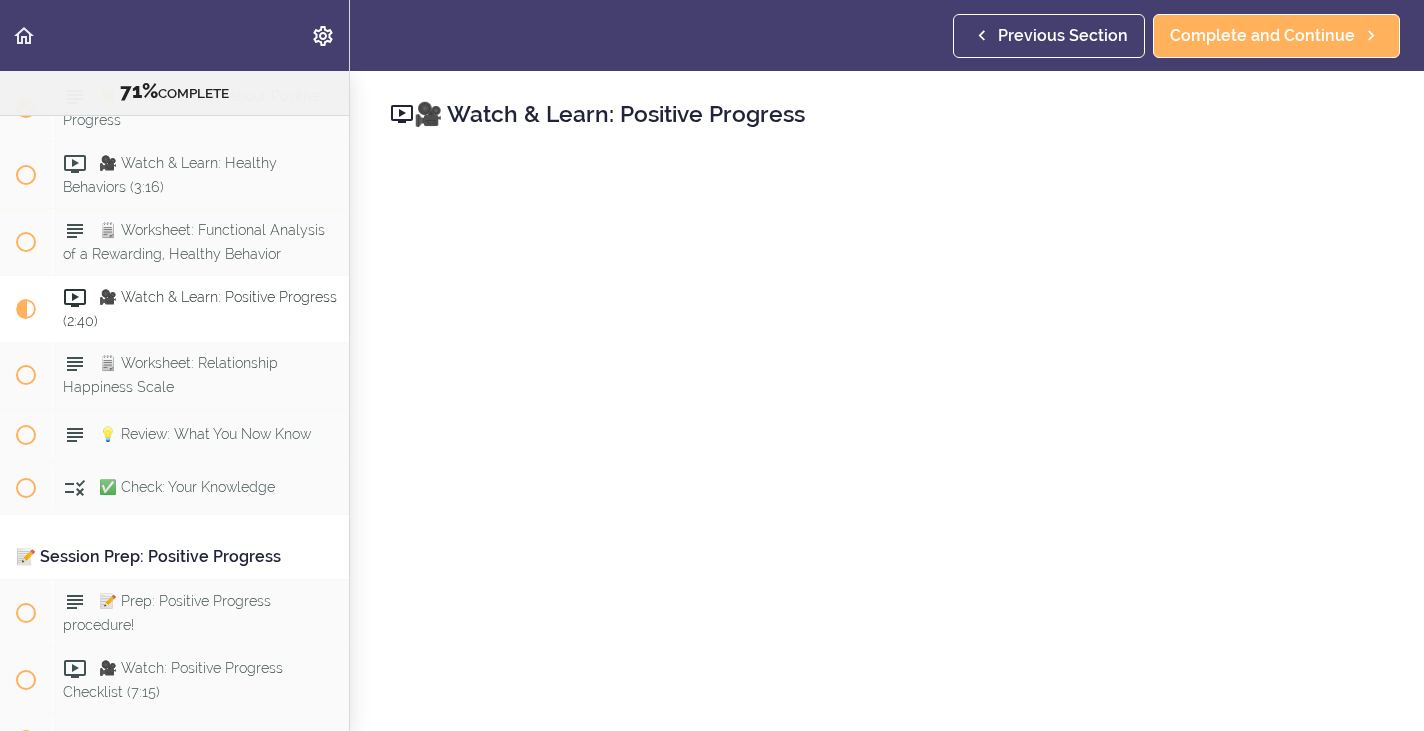 click on "💡 Review: What You Now Know" at bounding box center (174, 435) 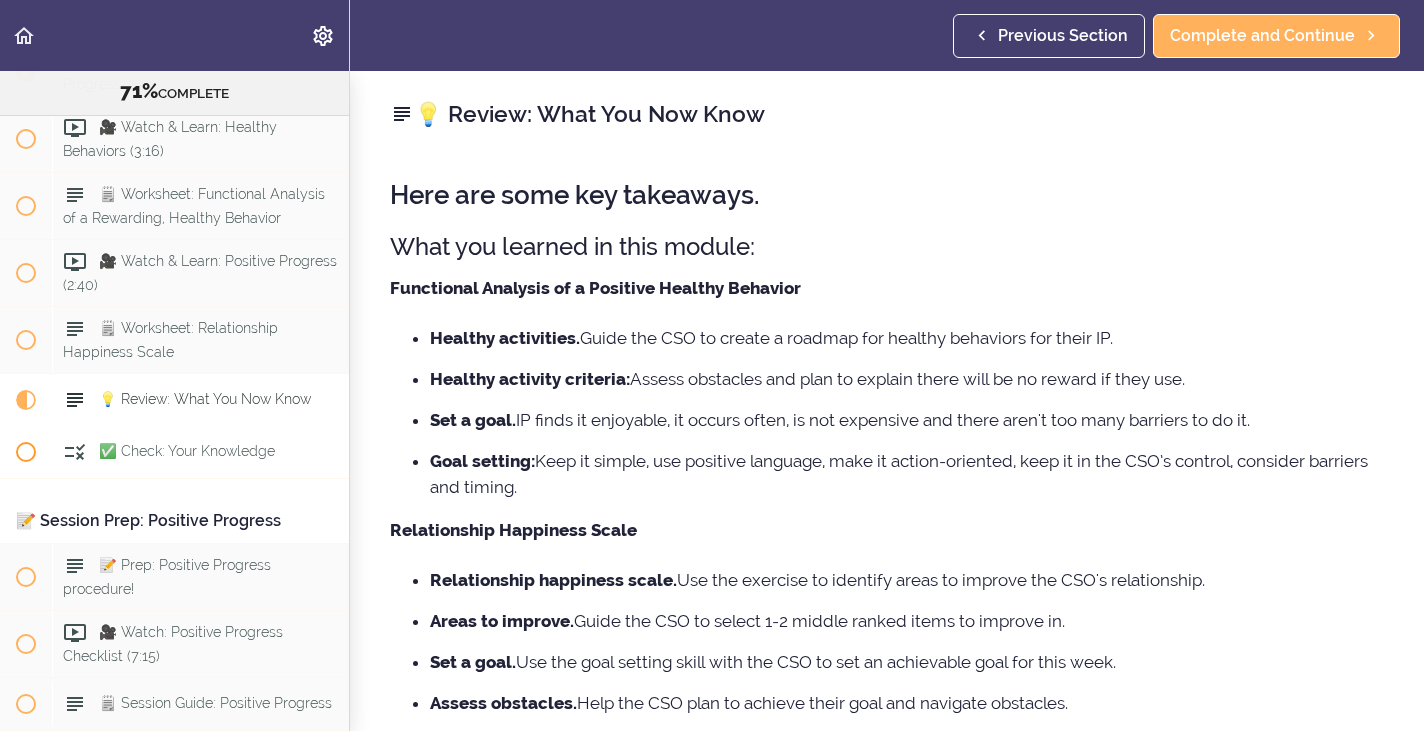 scroll, scrollTop: 12120, scrollLeft: 0, axis: vertical 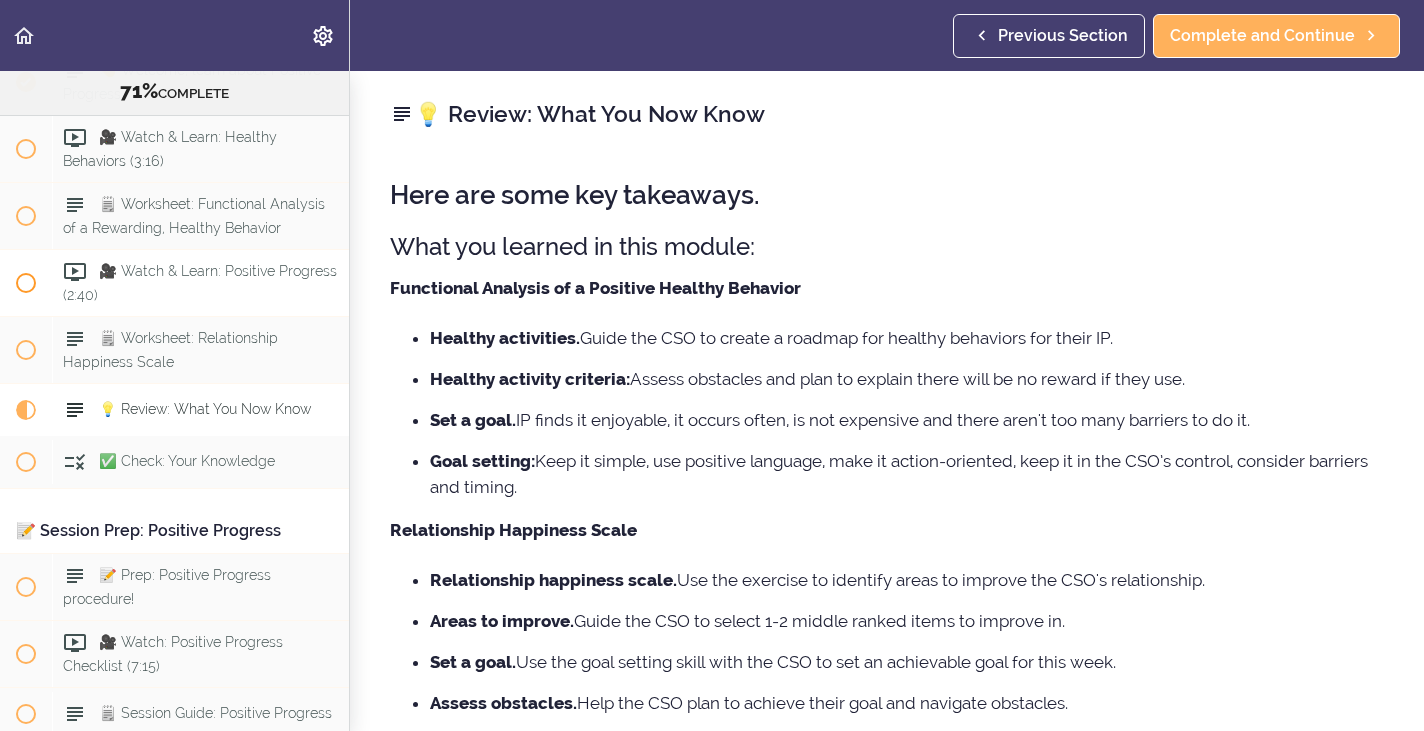 click on "🎥 Watch & Learn: Positive Progress
(2:40)" at bounding box center [200, 282] 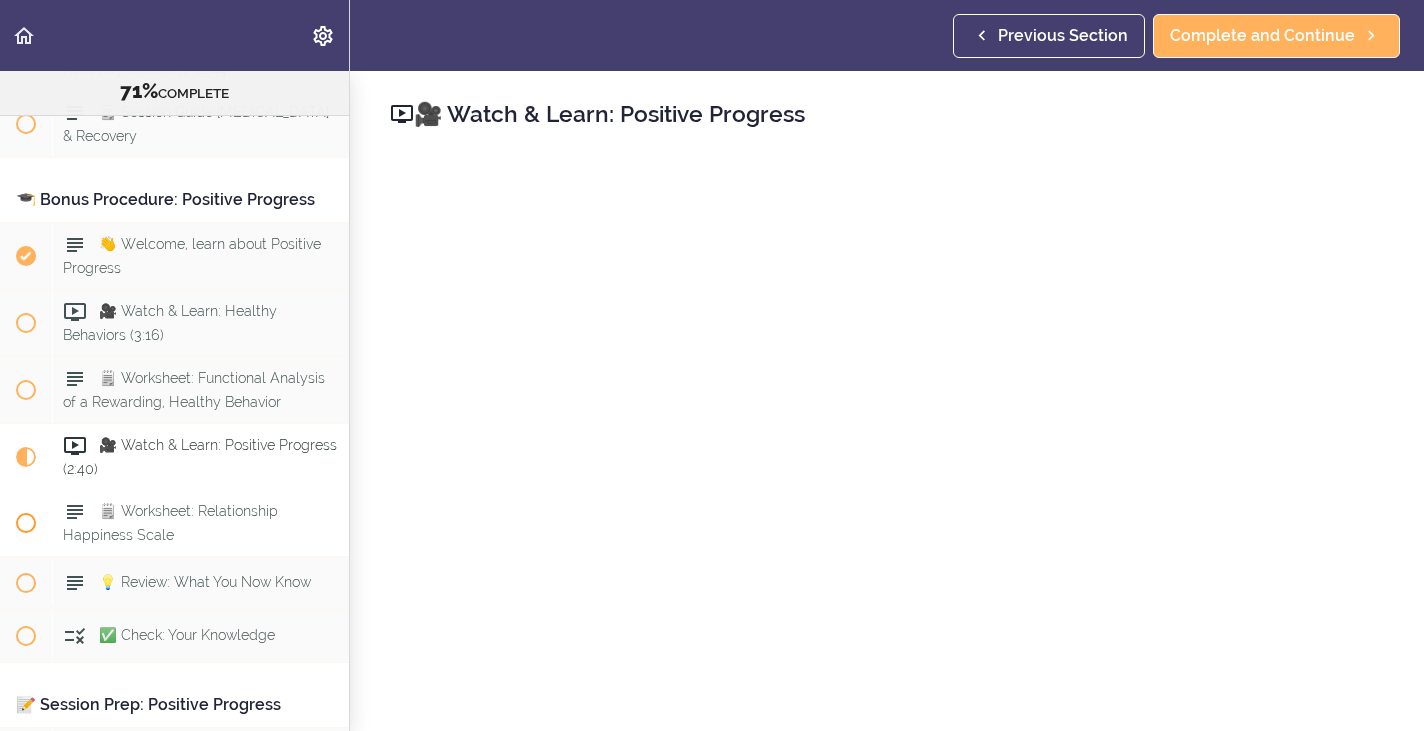 scroll, scrollTop: 11942, scrollLeft: 0, axis: vertical 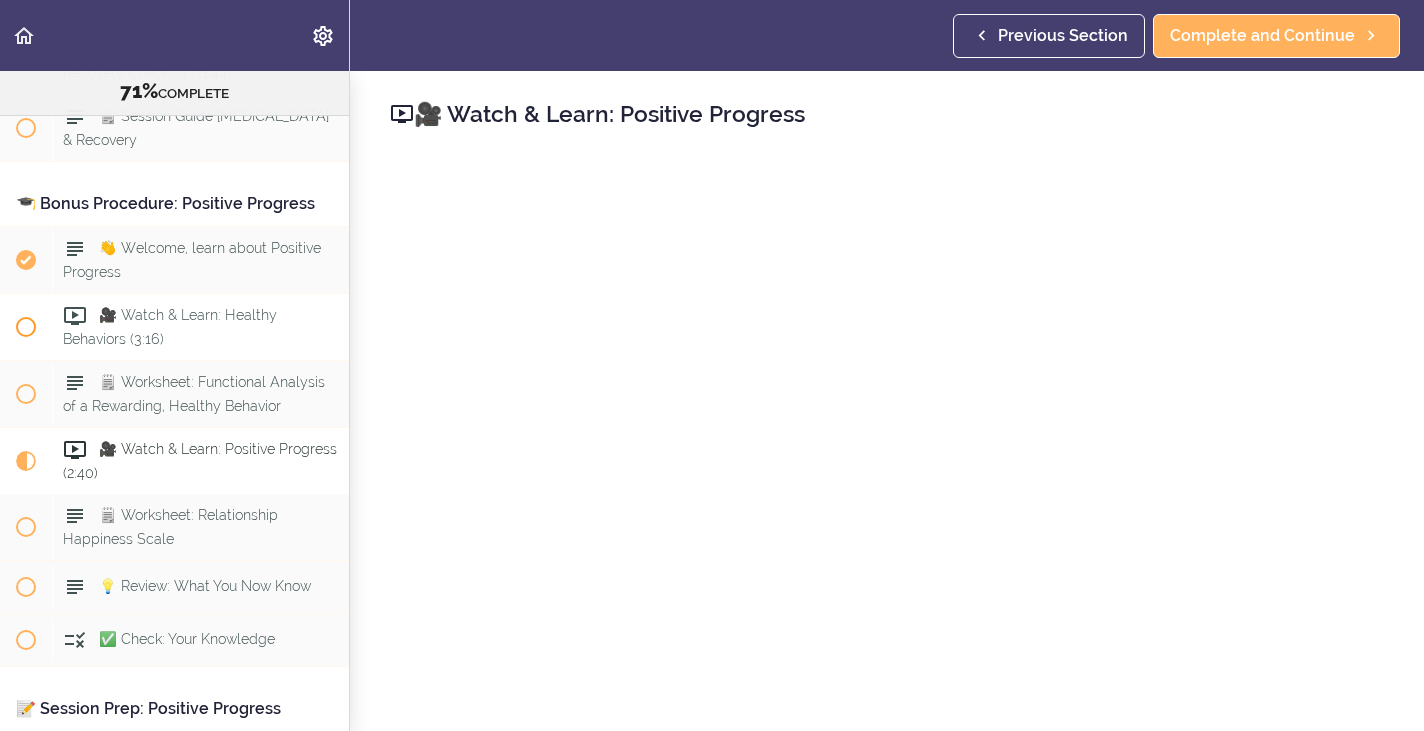 click on "🎥 Watch & Learn: Healthy Behaviors
(3:16)" at bounding box center (170, 326) 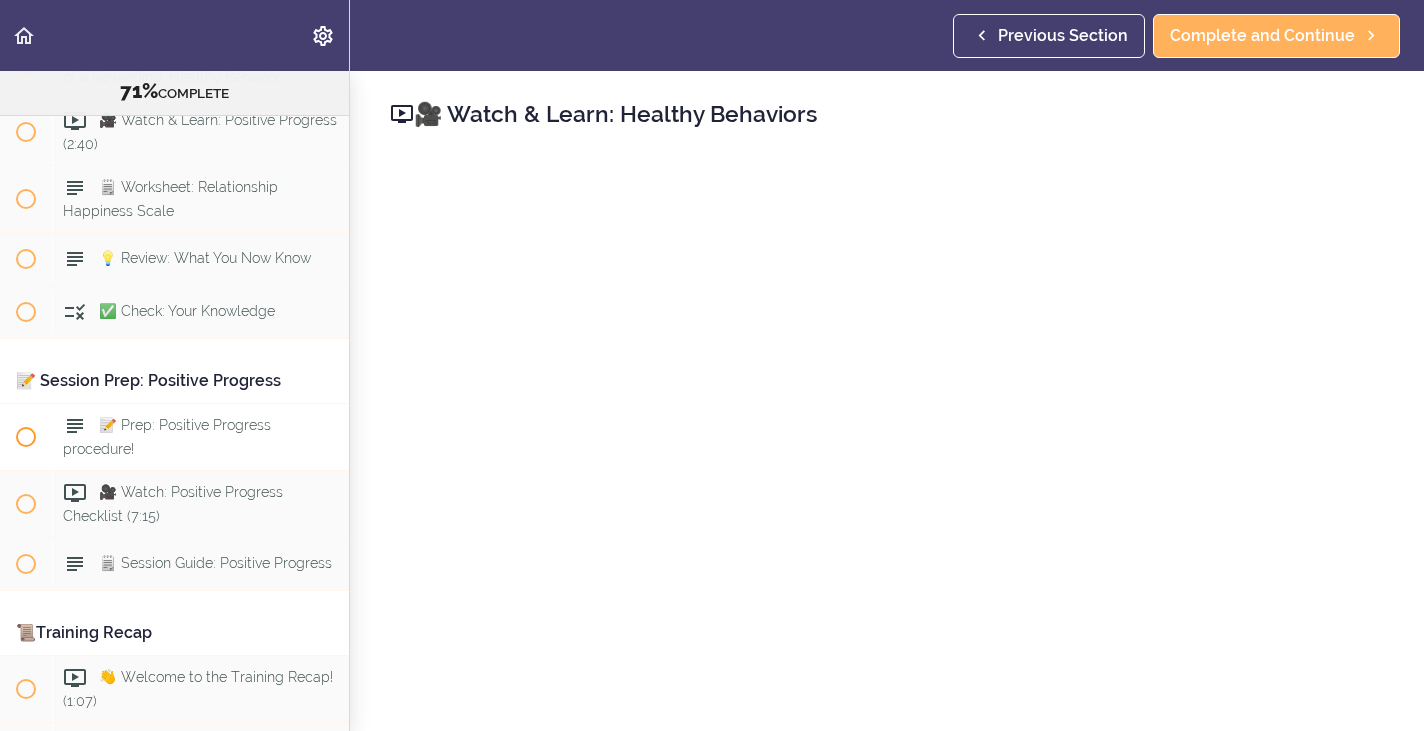 scroll, scrollTop: 12269, scrollLeft: 0, axis: vertical 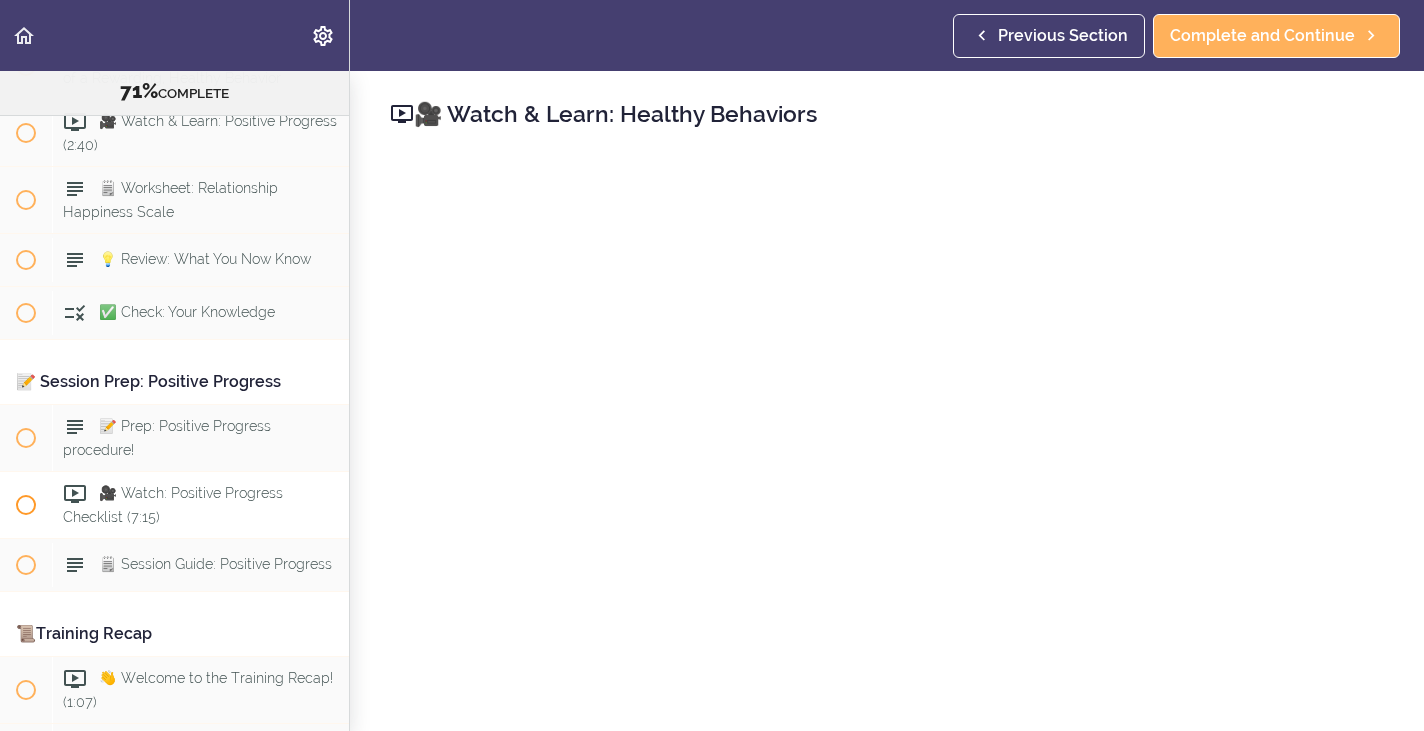 click on "🎥 Watch: Positive Progress Checklist
(7:15)" at bounding box center (200, 505) 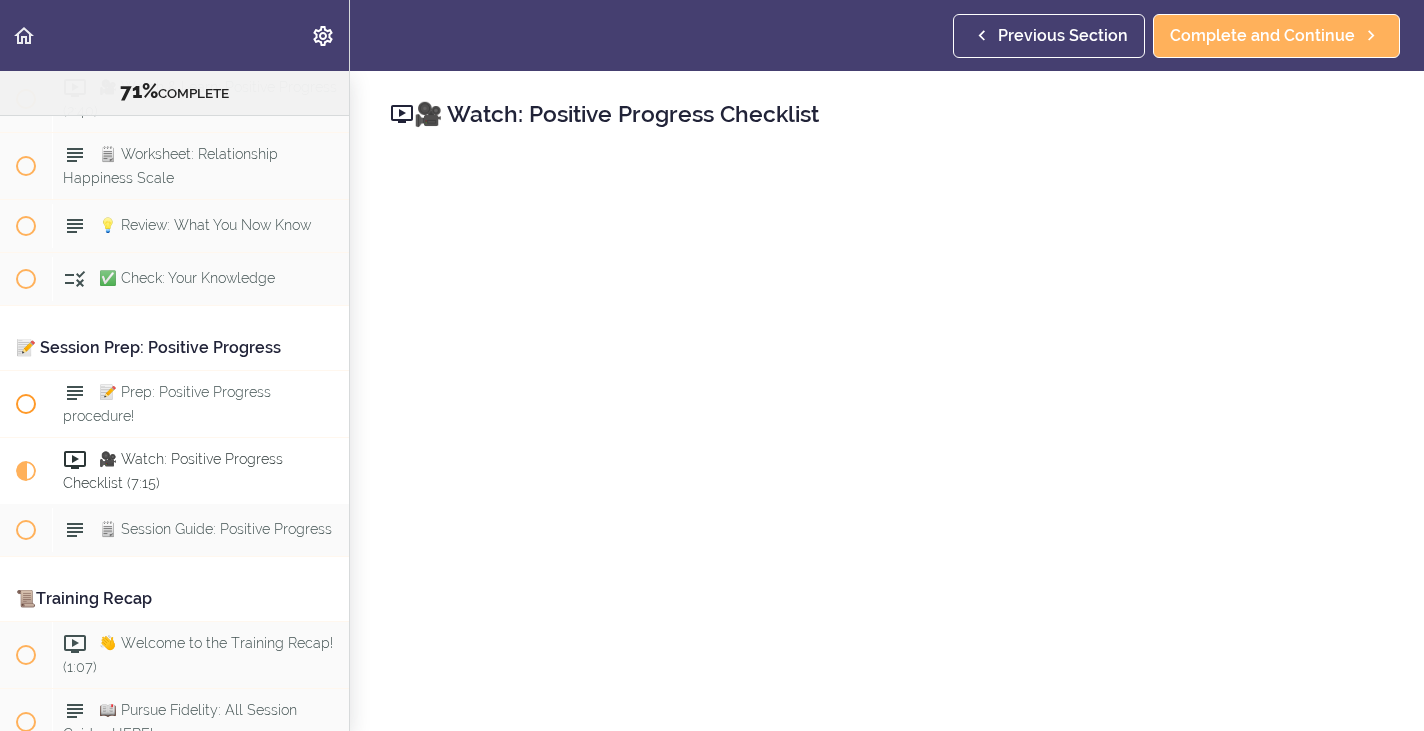 scroll, scrollTop: 12305, scrollLeft: 0, axis: vertical 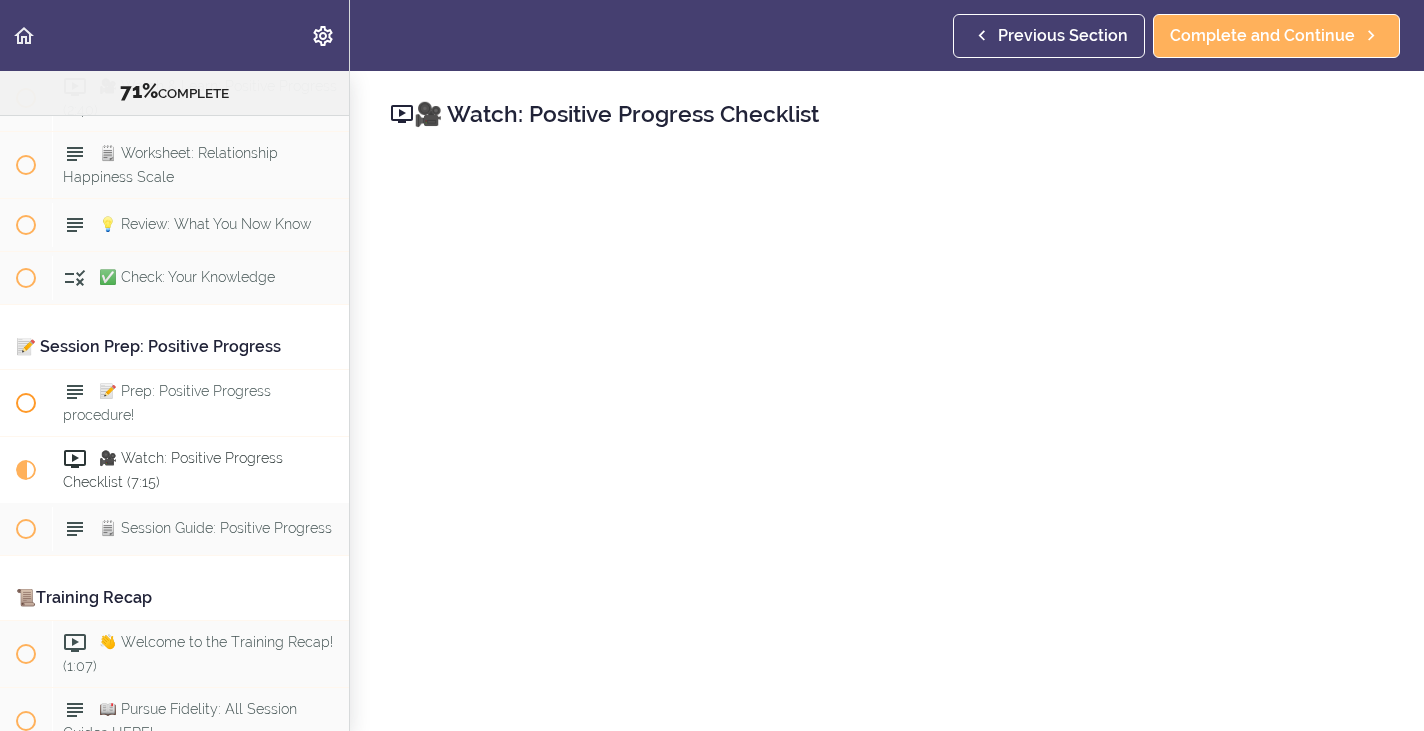 click on "📝 Prep: Positive Progress procedure!" at bounding box center [200, 403] 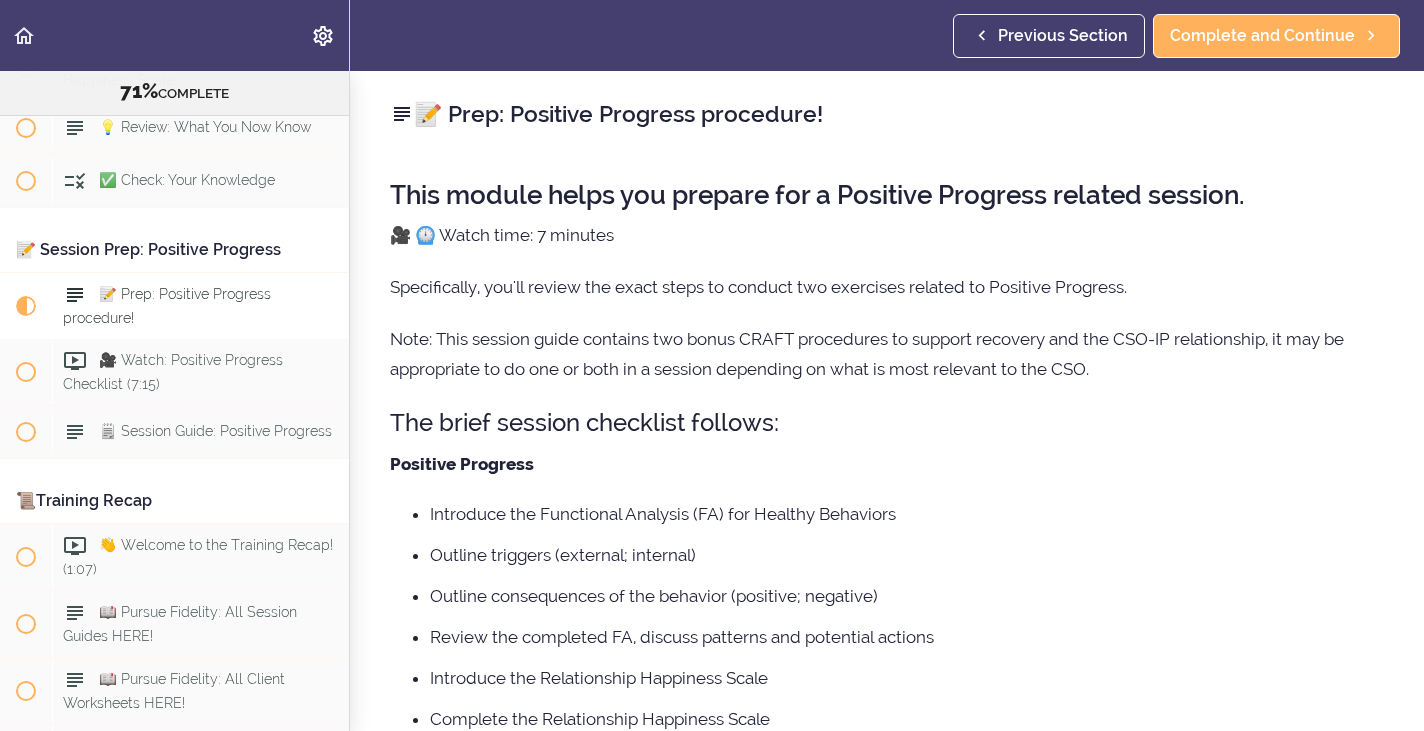 scroll, scrollTop: 12409, scrollLeft: 0, axis: vertical 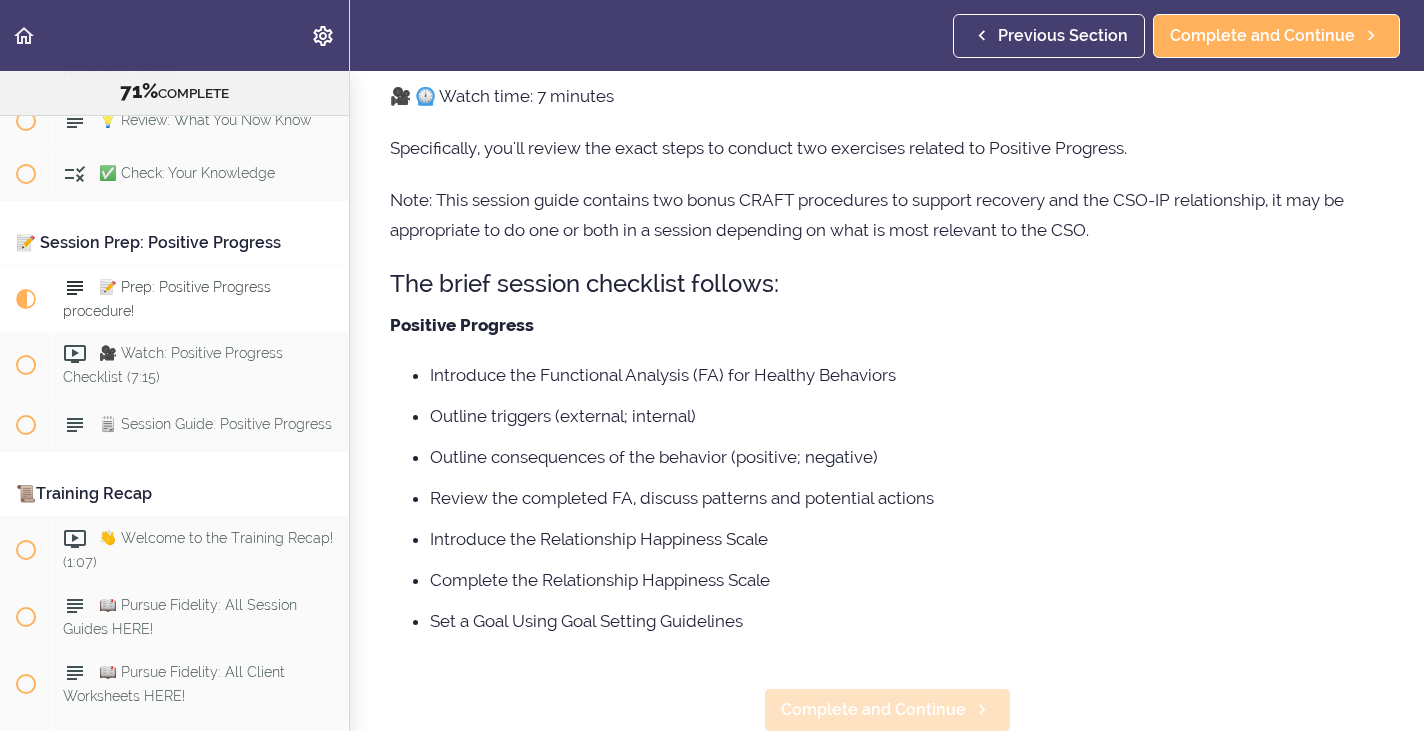 click on "Complete and Continue" at bounding box center (873, 710) 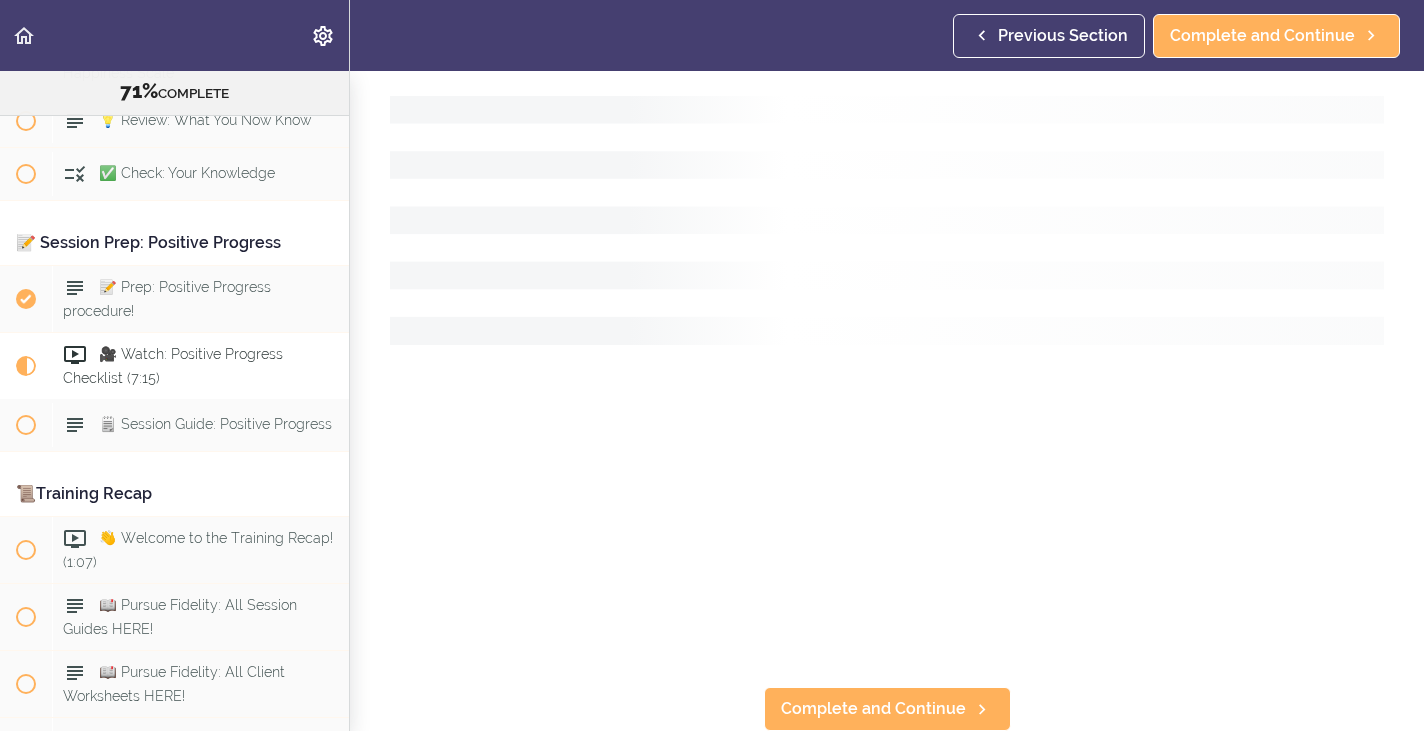scroll, scrollTop: 0, scrollLeft: 0, axis: both 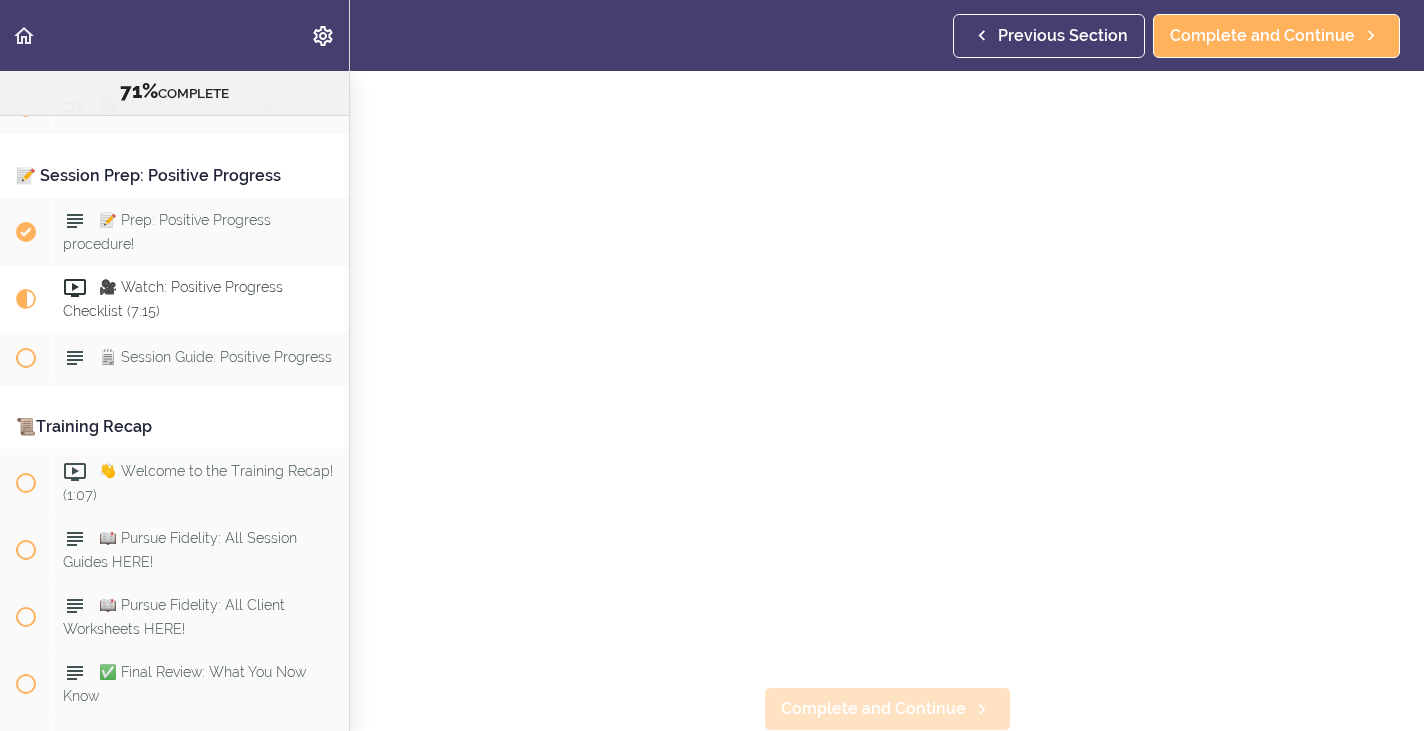 click on "Complete and Continue" at bounding box center (873, 709) 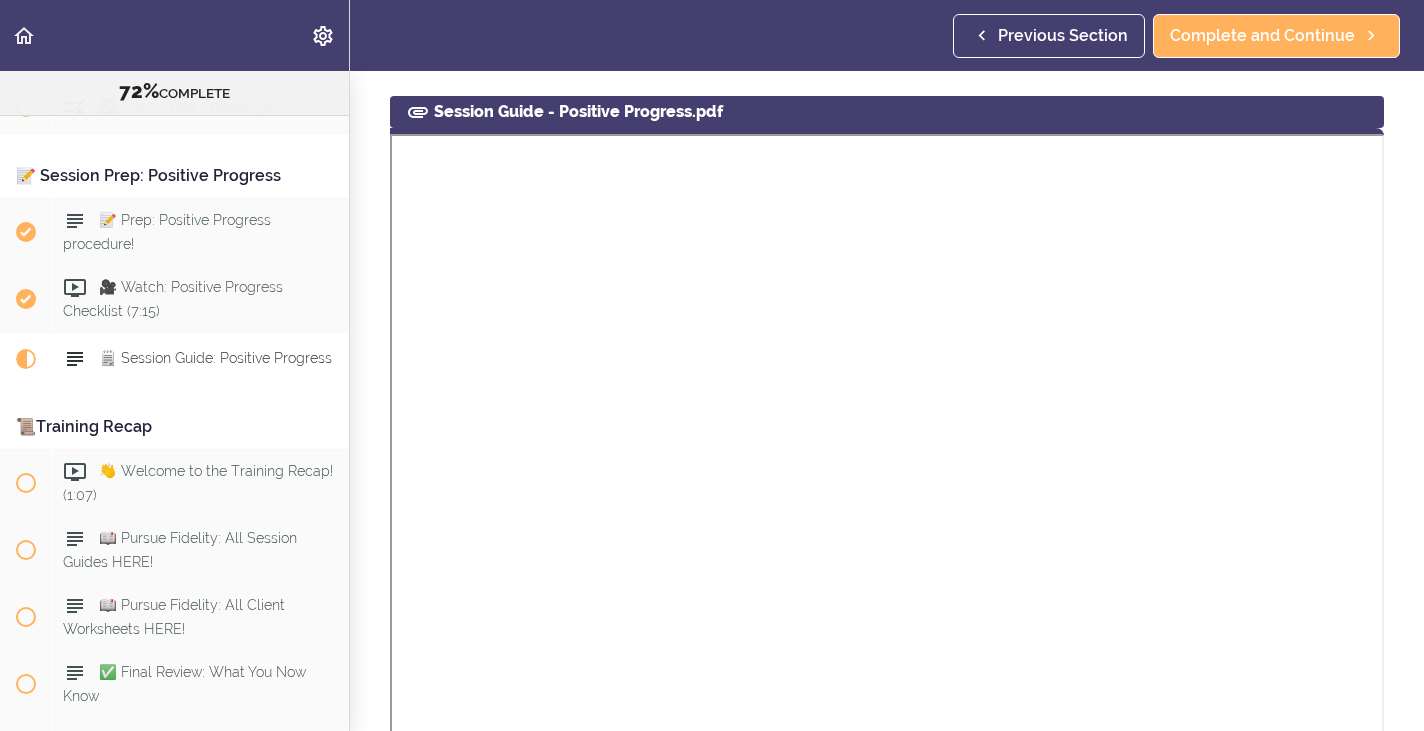 scroll, scrollTop: 0, scrollLeft: 0, axis: both 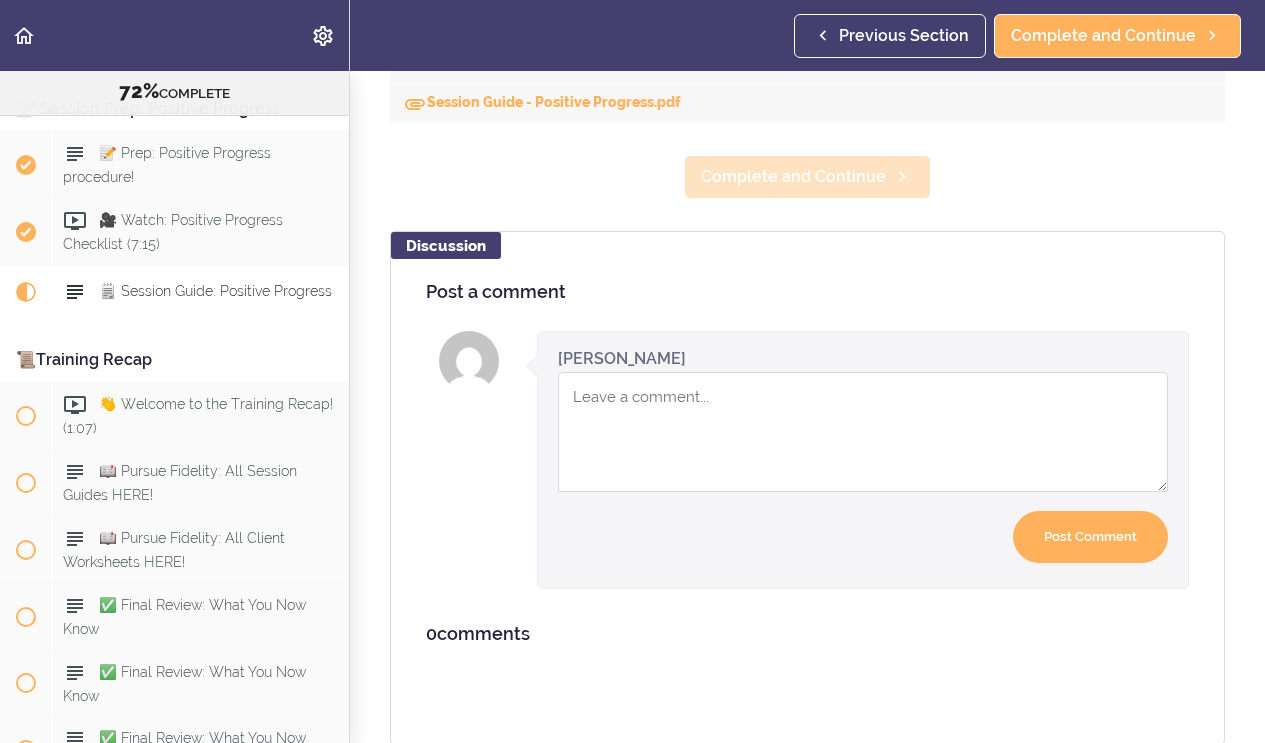 click on "Complete and Continue" at bounding box center (807, 177) 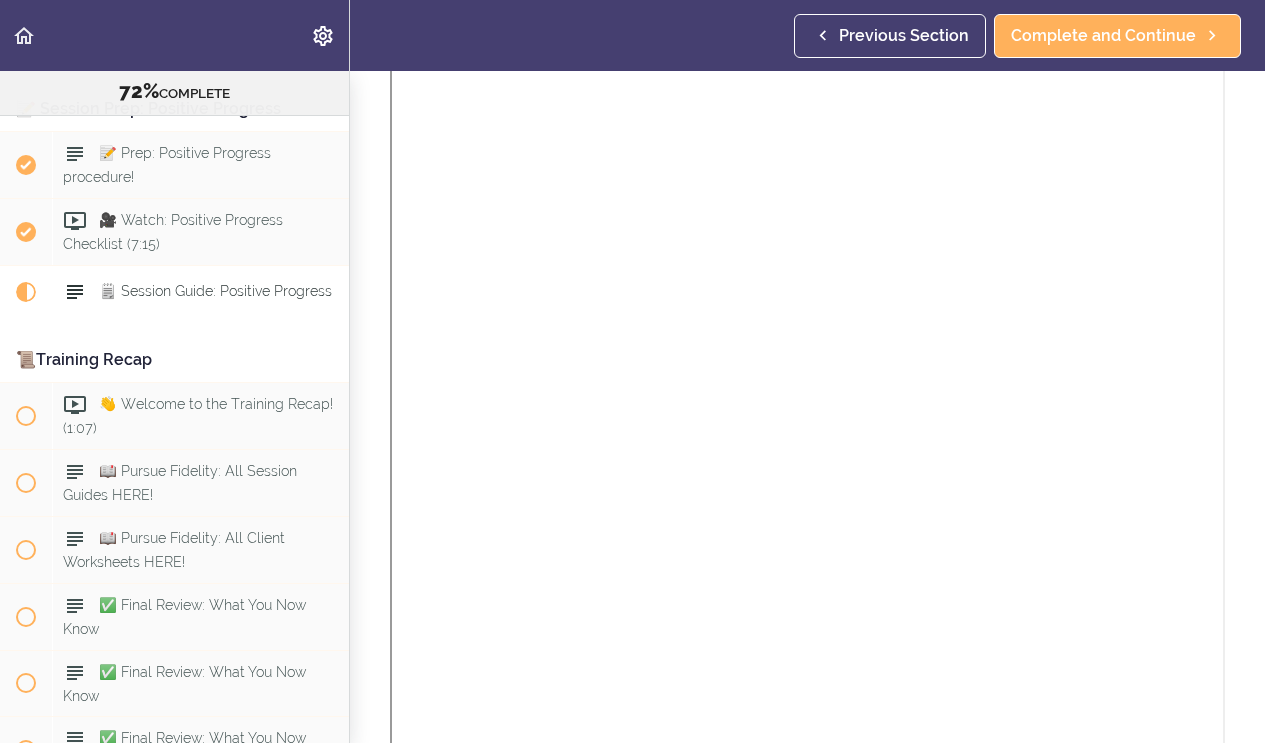 scroll, scrollTop: 12565, scrollLeft: 0, axis: vertical 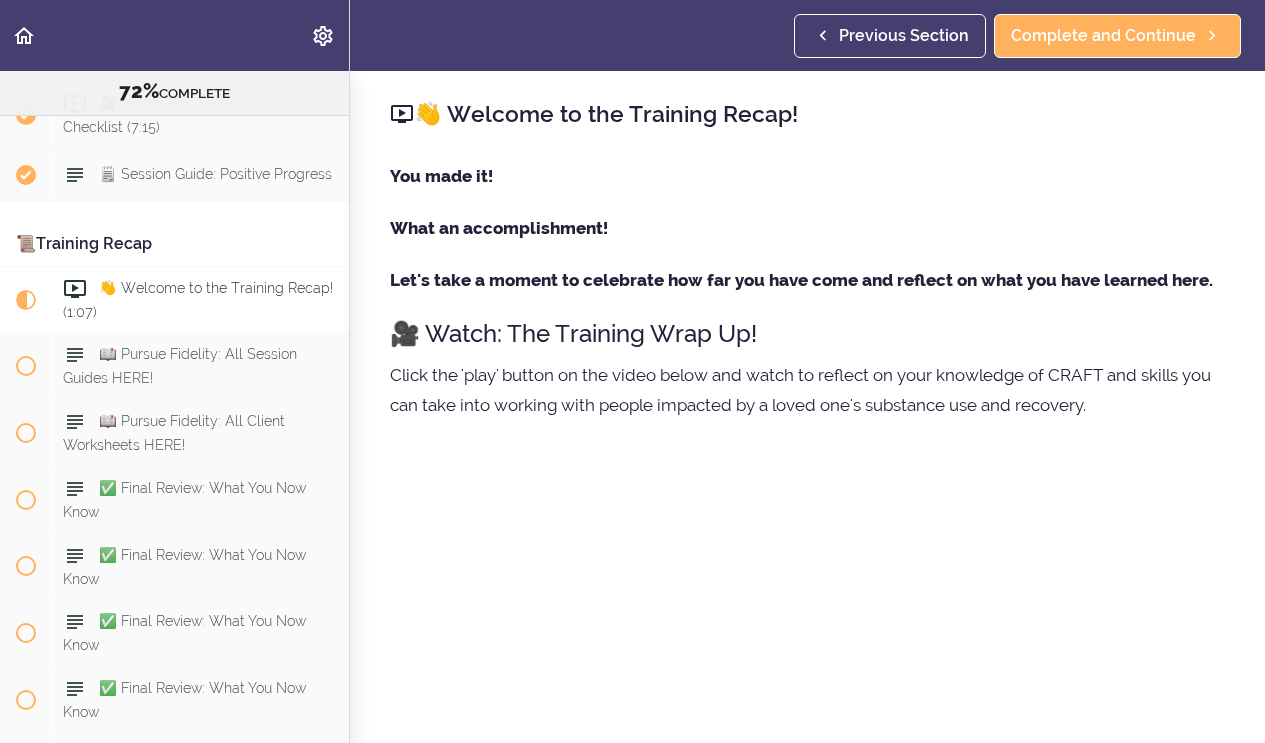 click 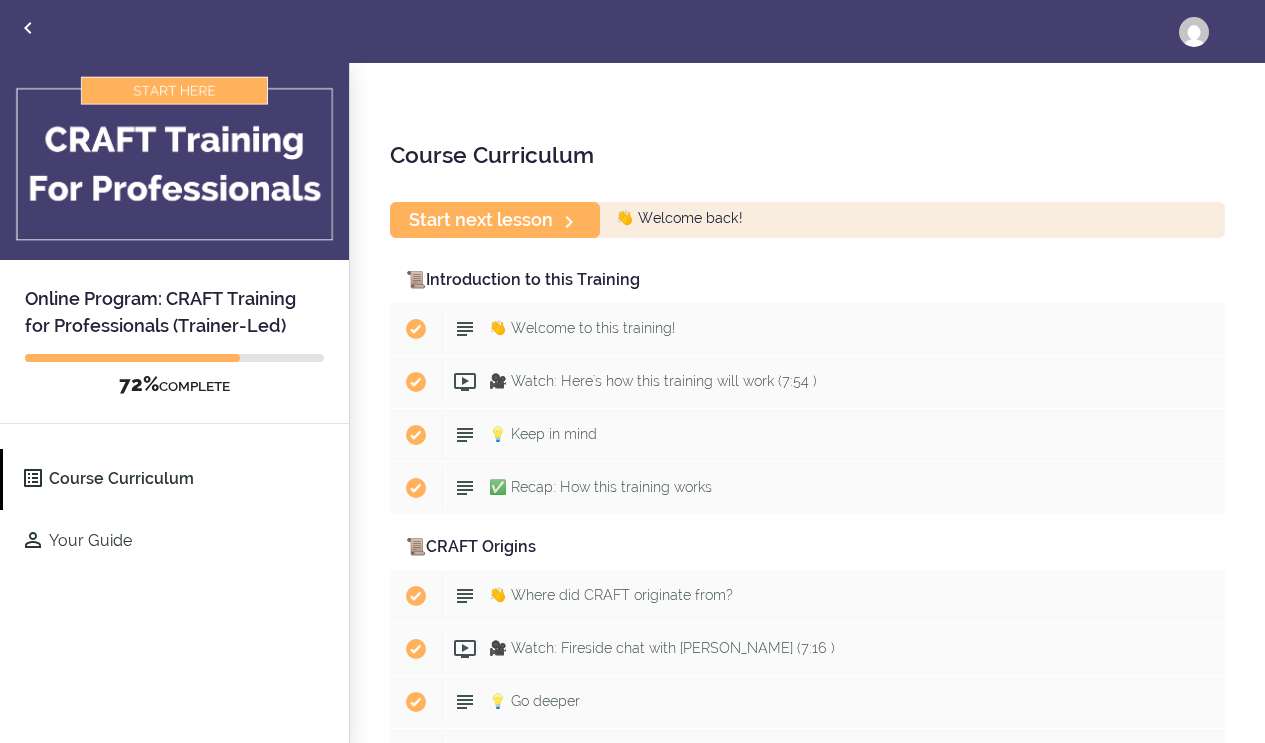 scroll, scrollTop: 0, scrollLeft: 0, axis: both 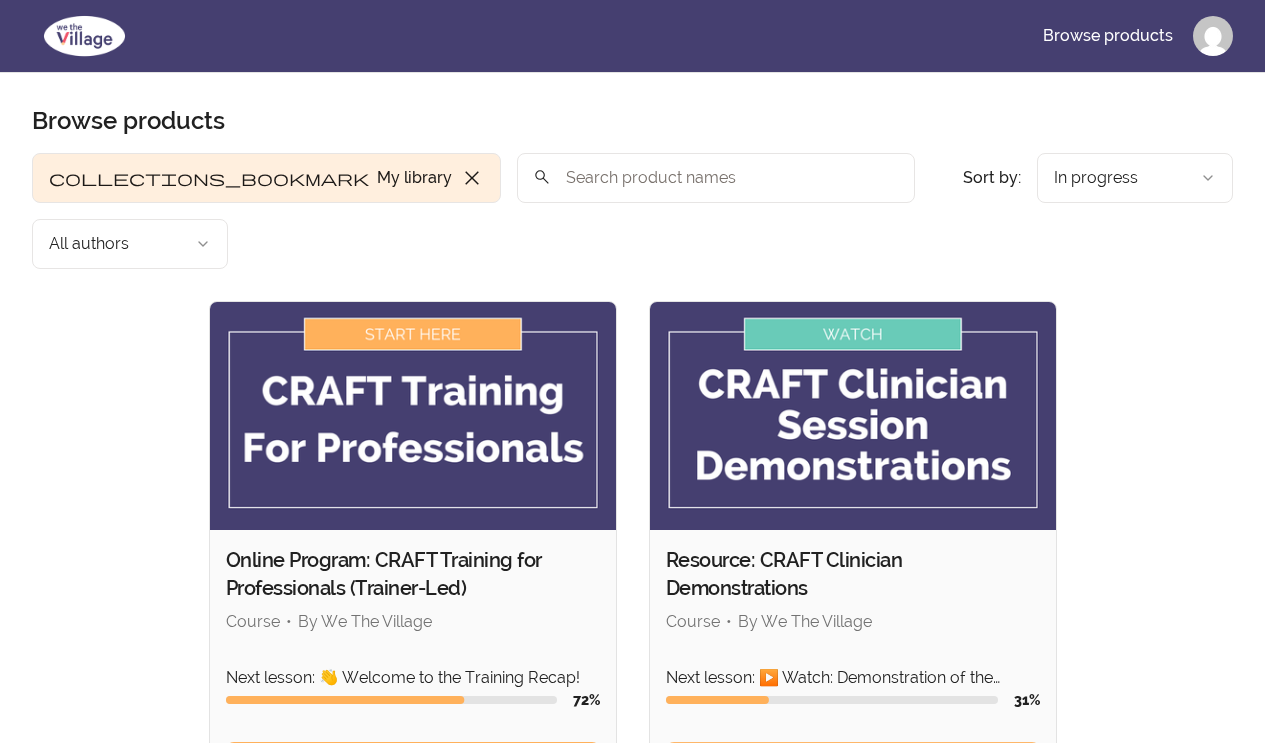 click on "View content" at bounding box center (853, 766) 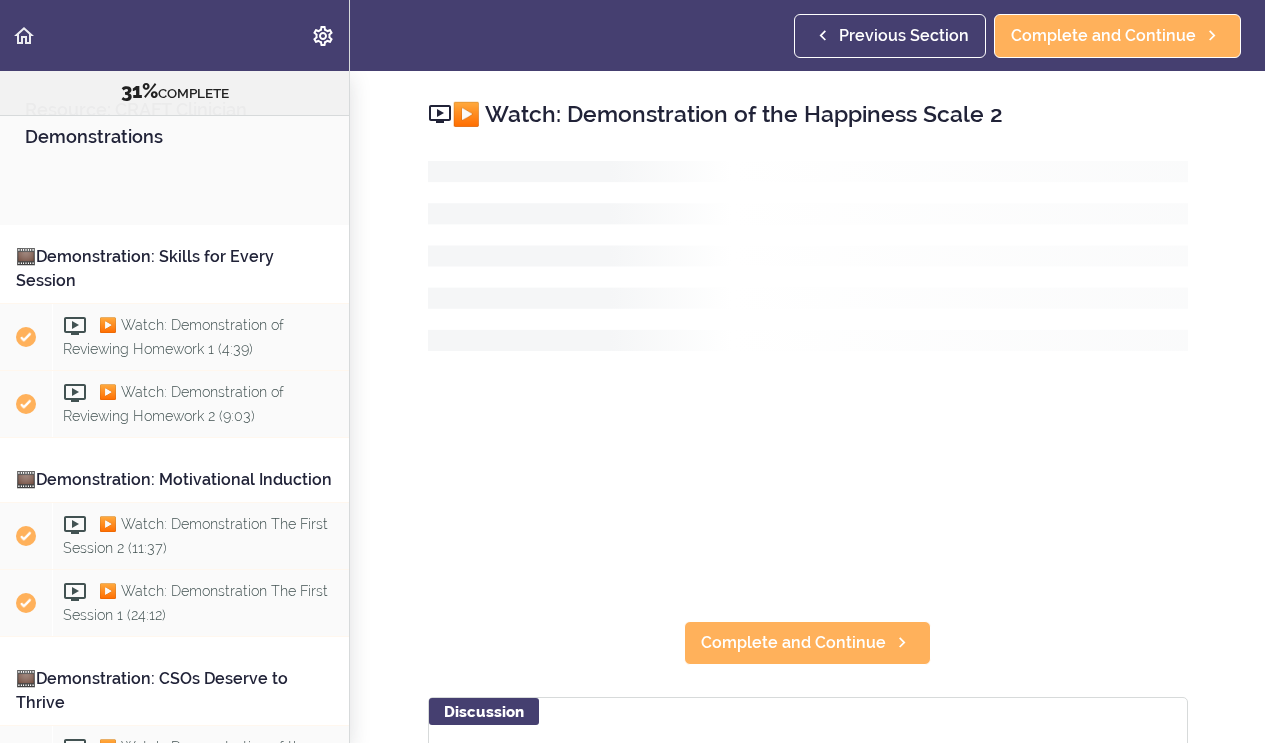 scroll, scrollTop: 0, scrollLeft: 0, axis: both 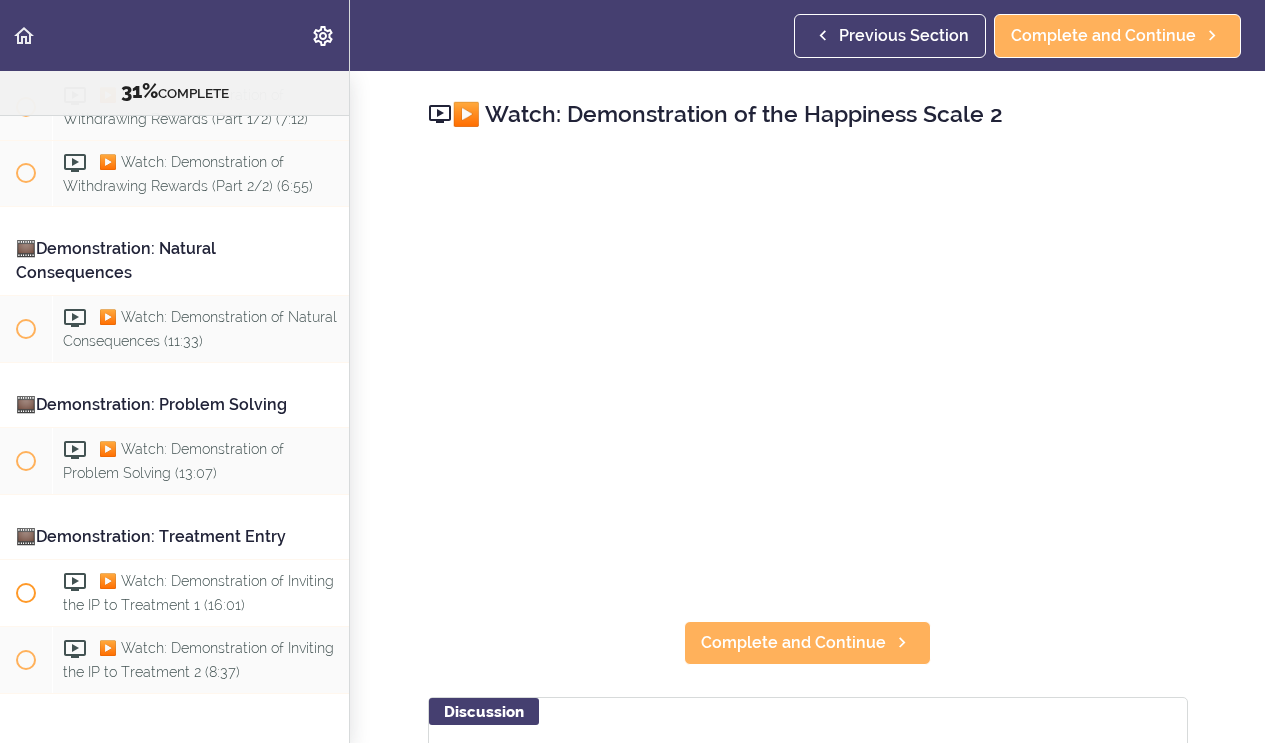 click on "▶️ Watch: Demonstration of Inviting the IP to Treatment 1
(16:01)" at bounding box center [198, 593] 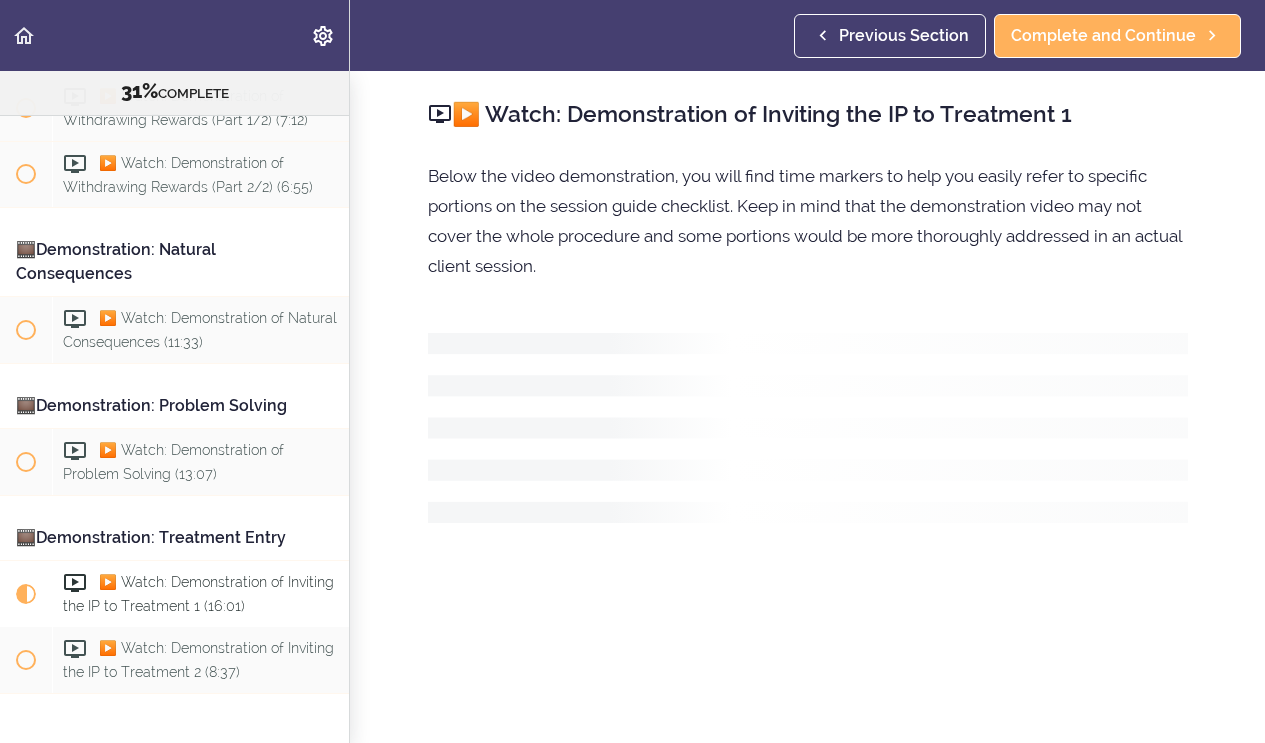 scroll, scrollTop: 1382, scrollLeft: 0, axis: vertical 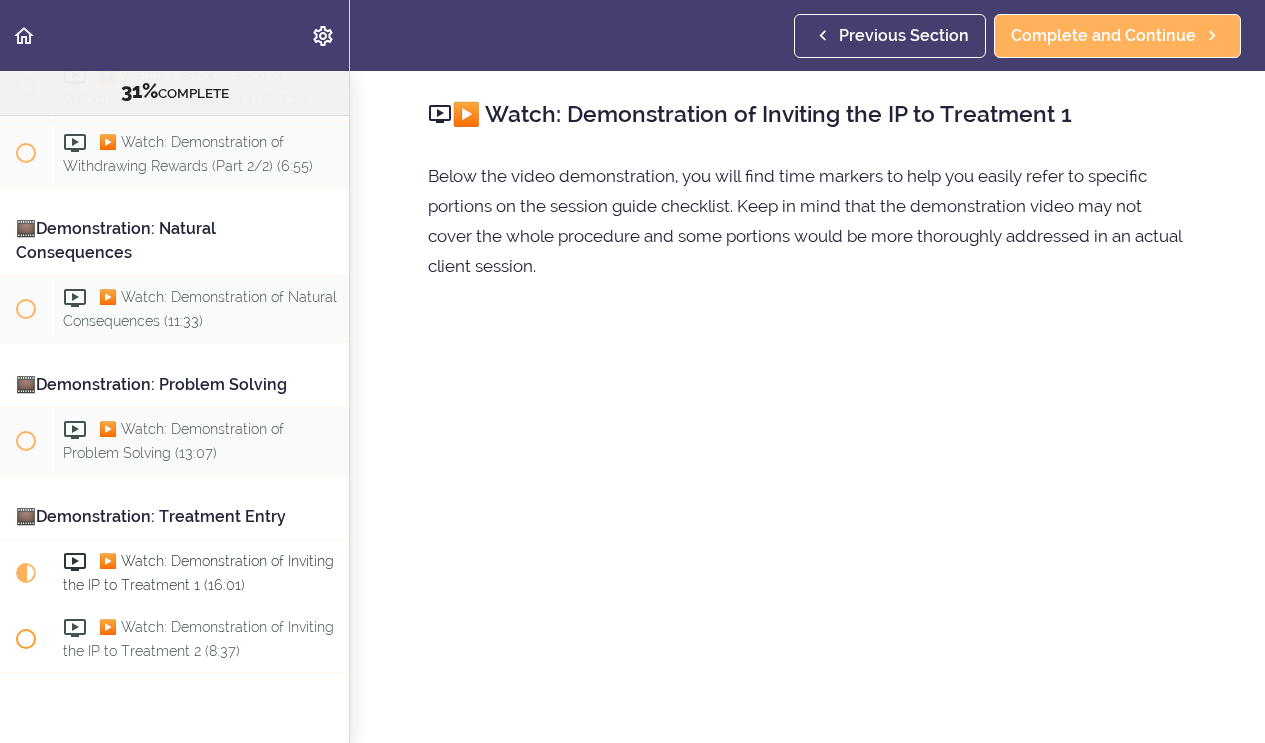 click on "▶️ Watch: Demonstration of Inviting the IP to Treatment 2
(8:37)" at bounding box center [198, 639] 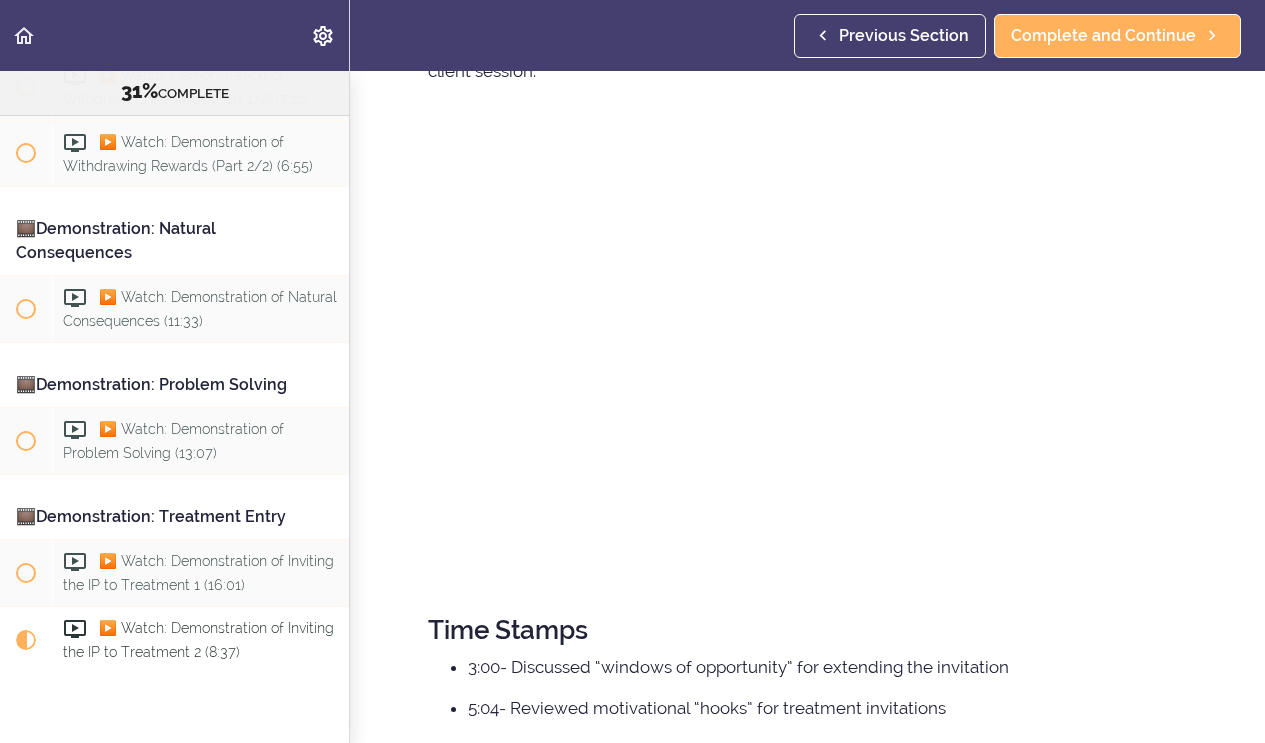 scroll, scrollTop: 195, scrollLeft: 0, axis: vertical 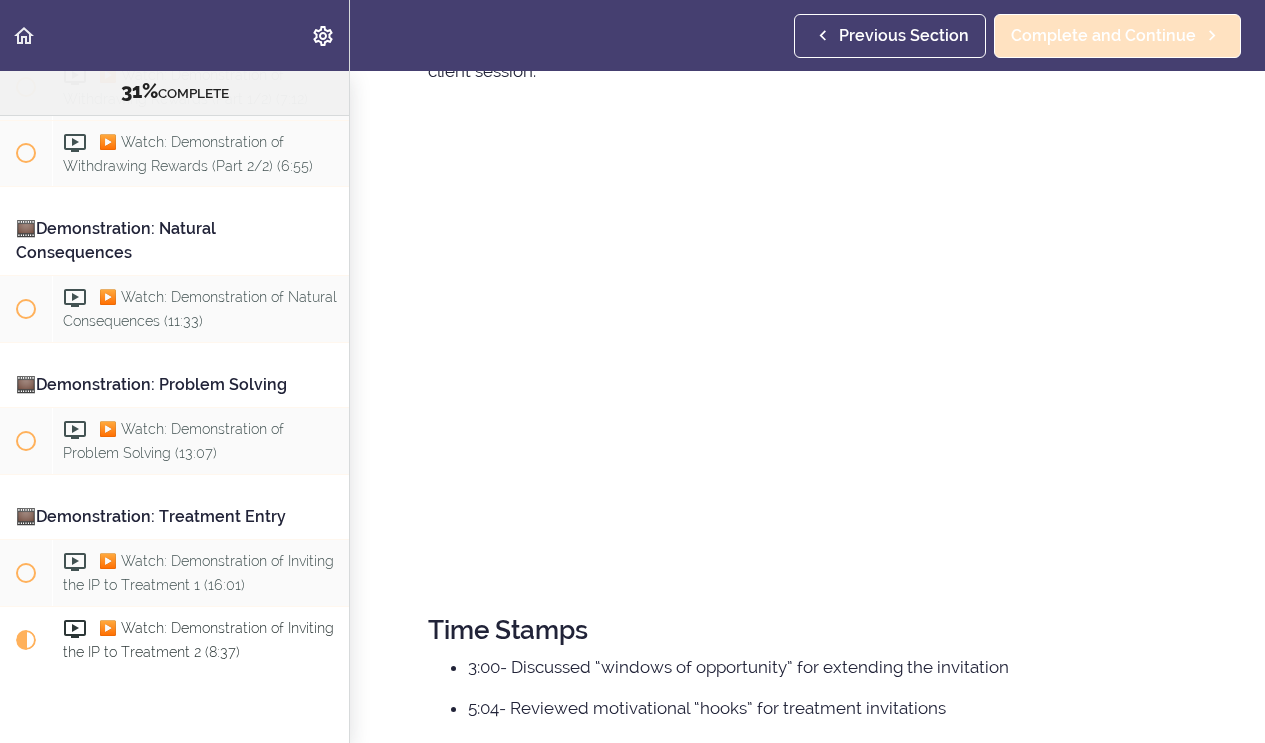 click on "Complete and Continue" at bounding box center [1103, 36] 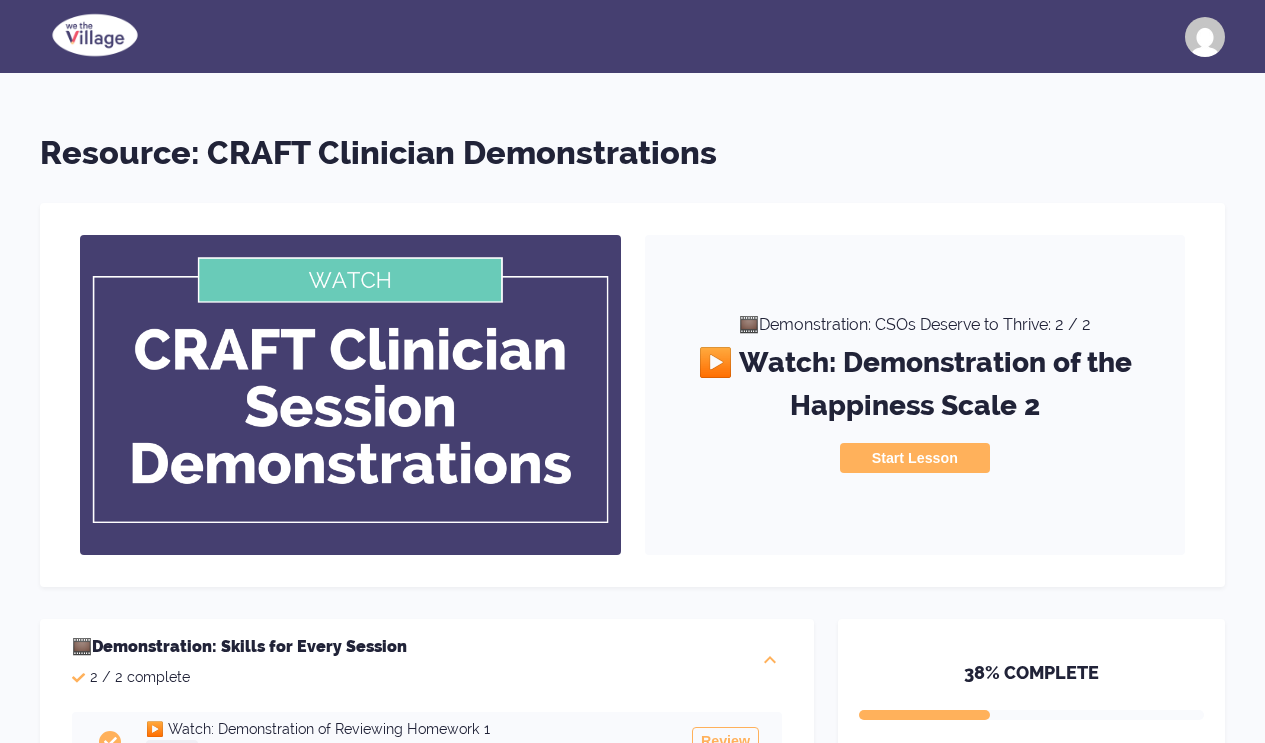 scroll, scrollTop: 0, scrollLeft: 0, axis: both 